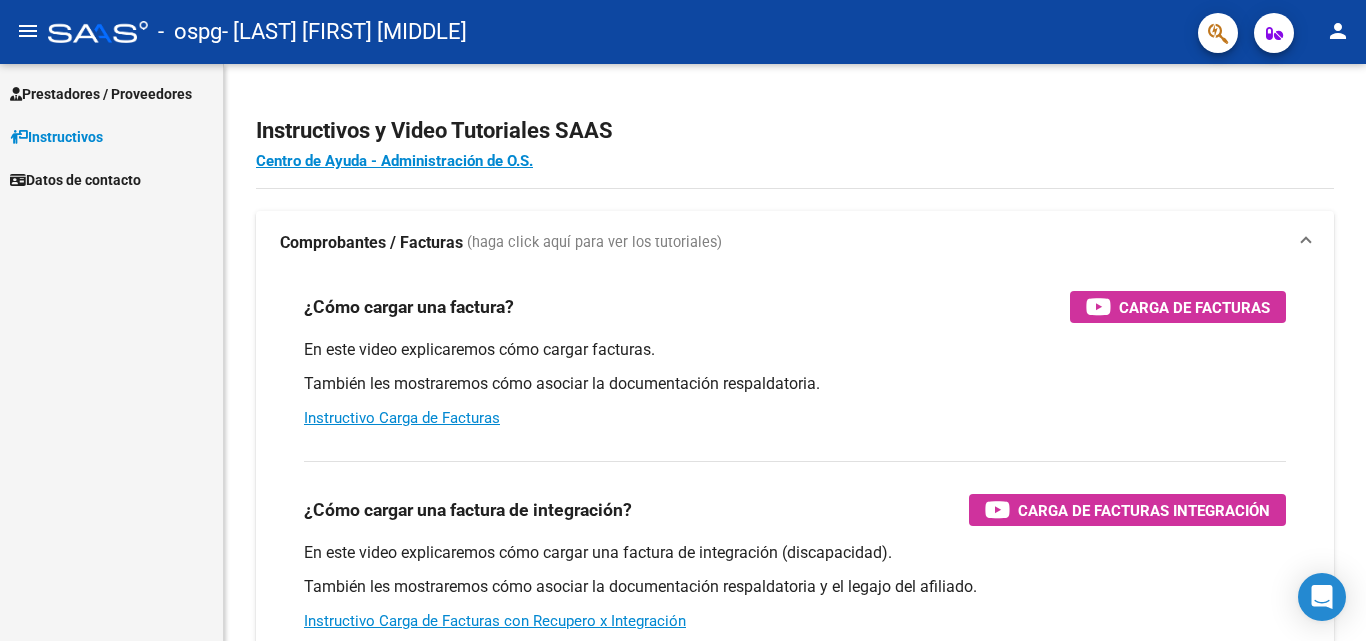 scroll, scrollTop: 0, scrollLeft: 0, axis: both 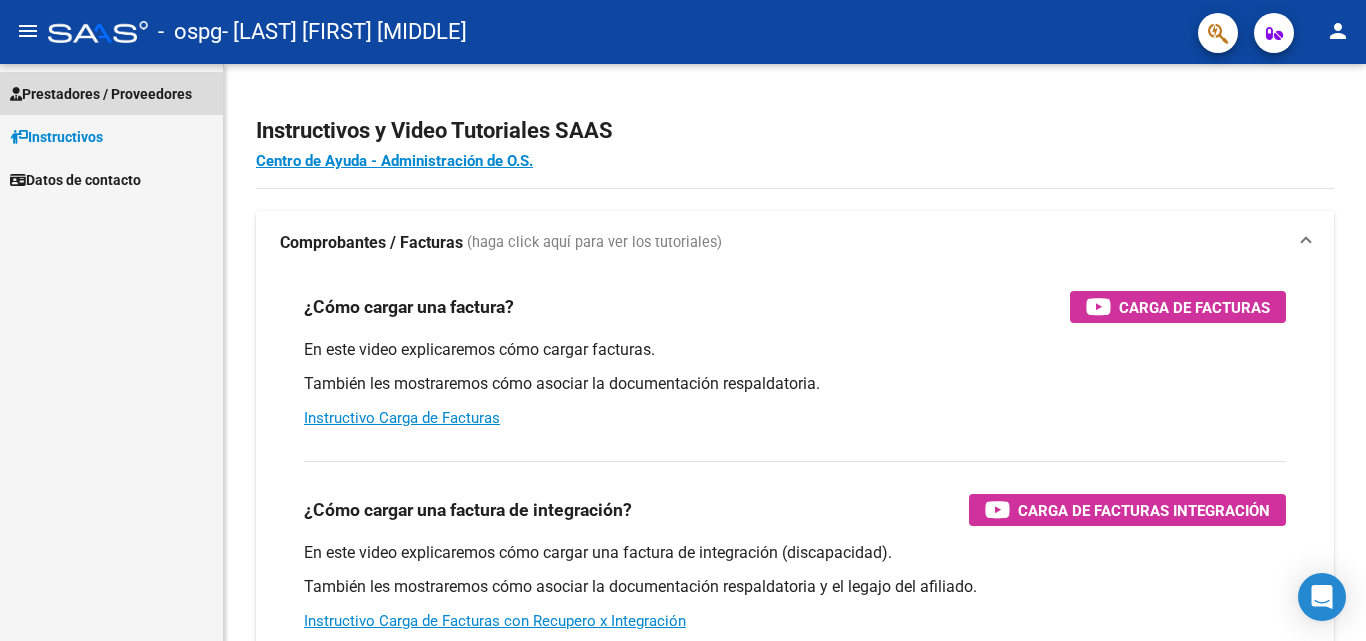 click on "Prestadores / Proveedores" at bounding box center (101, 94) 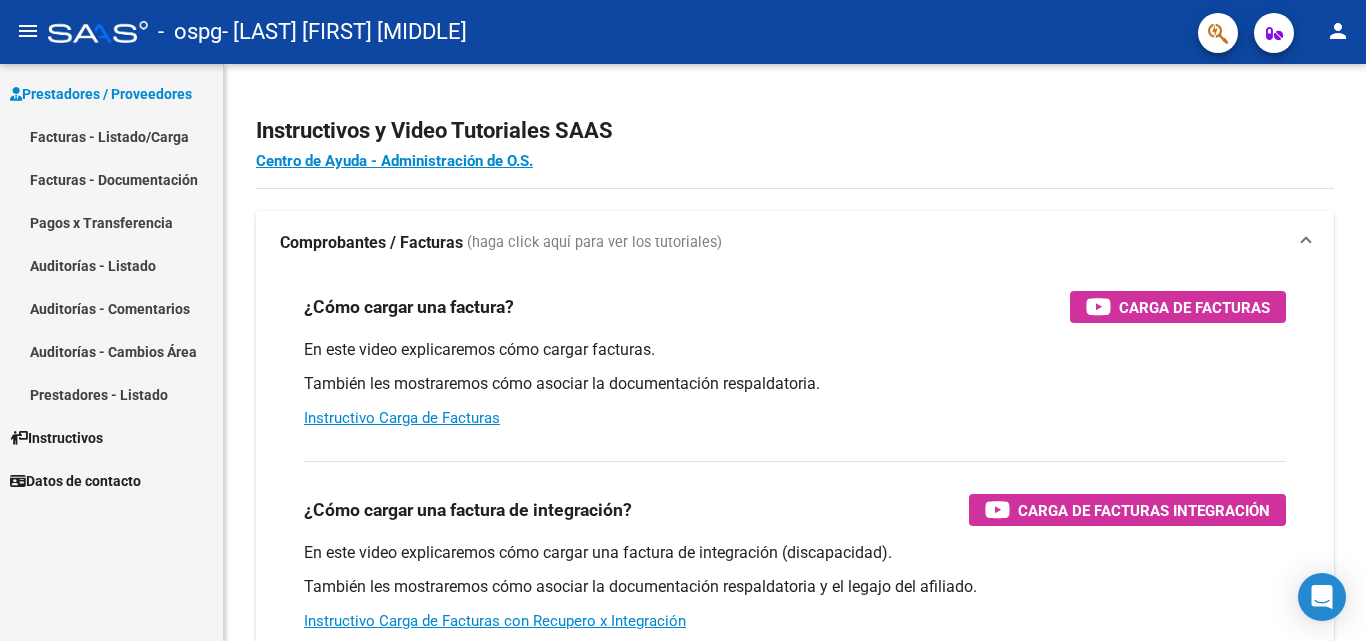 click on "Facturas - Listado/Carga" at bounding box center [111, 136] 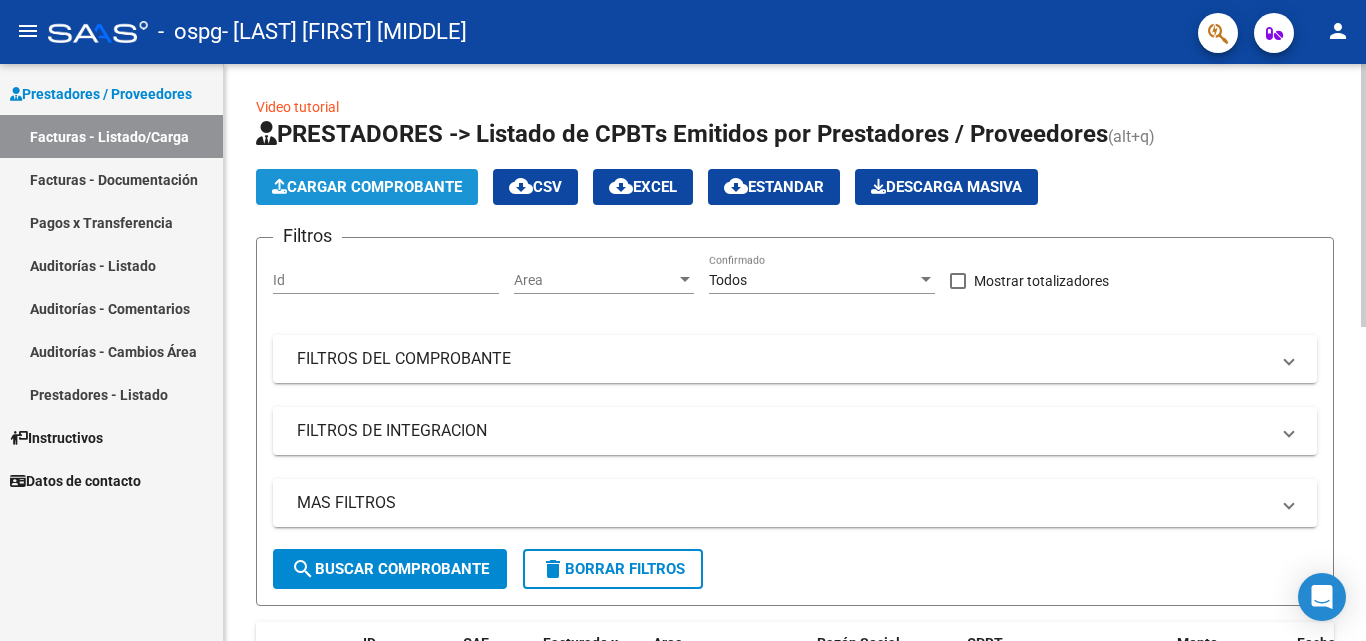 click on "Cargar Comprobante" 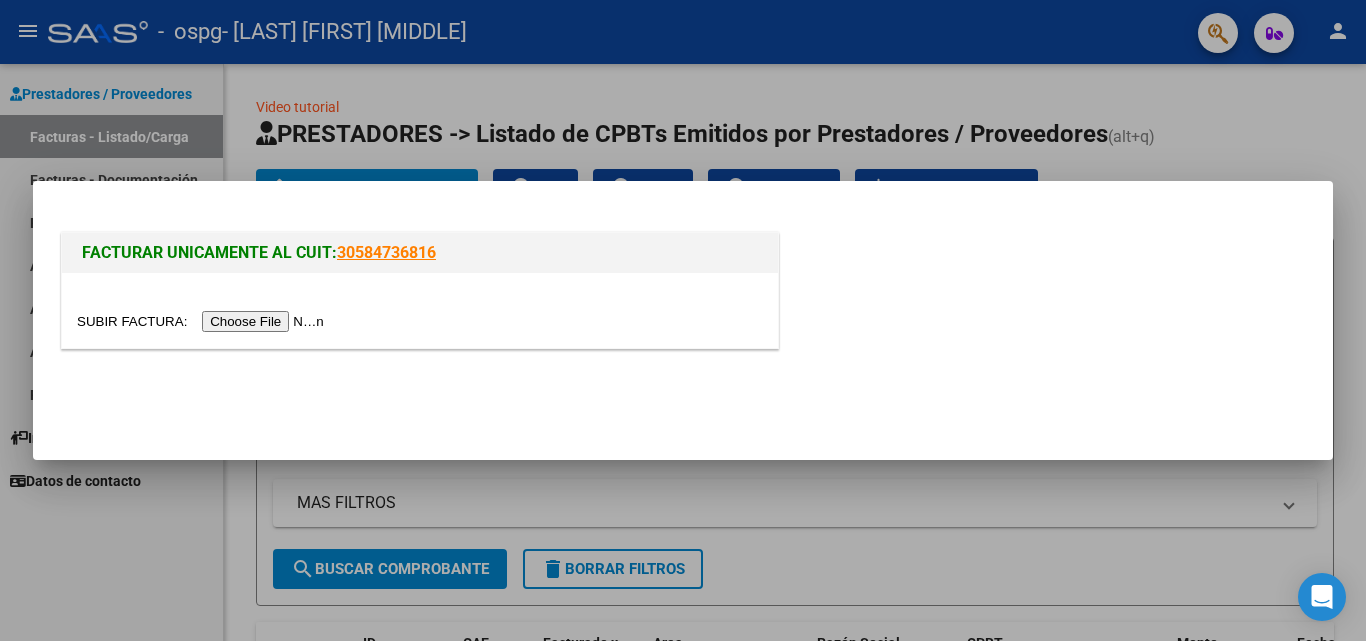 click at bounding box center (203, 321) 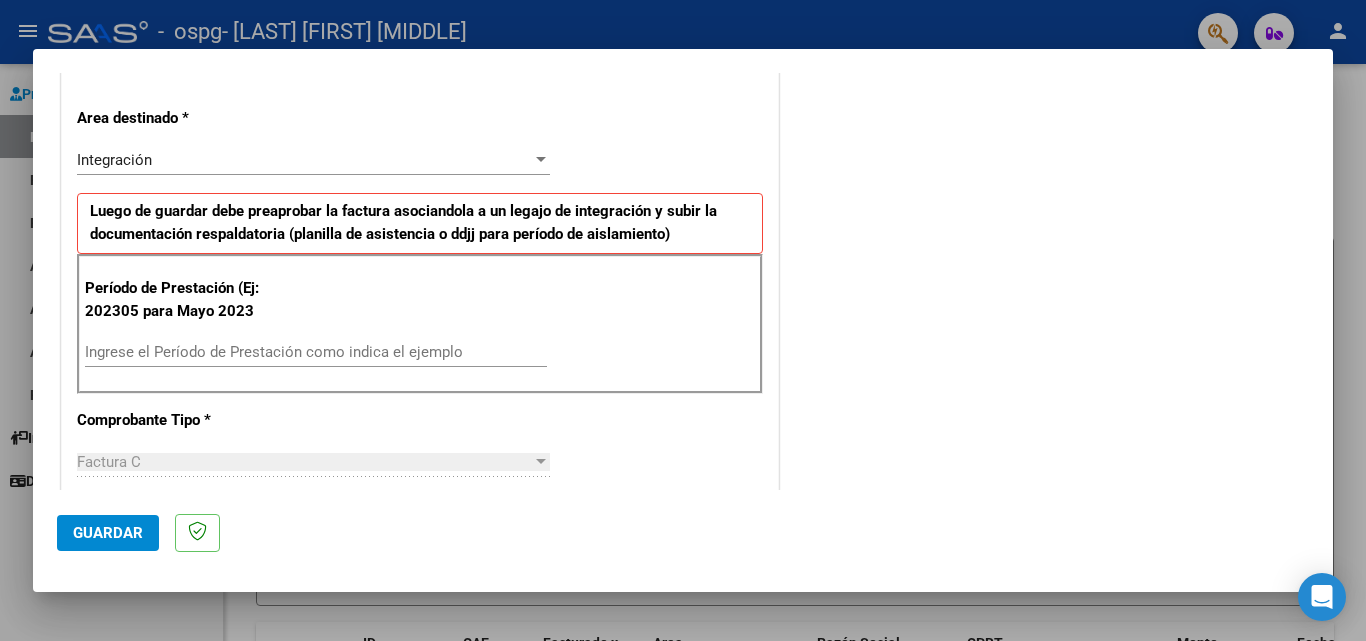 scroll, scrollTop: 300, scrollLeft: 0, axis: vertical 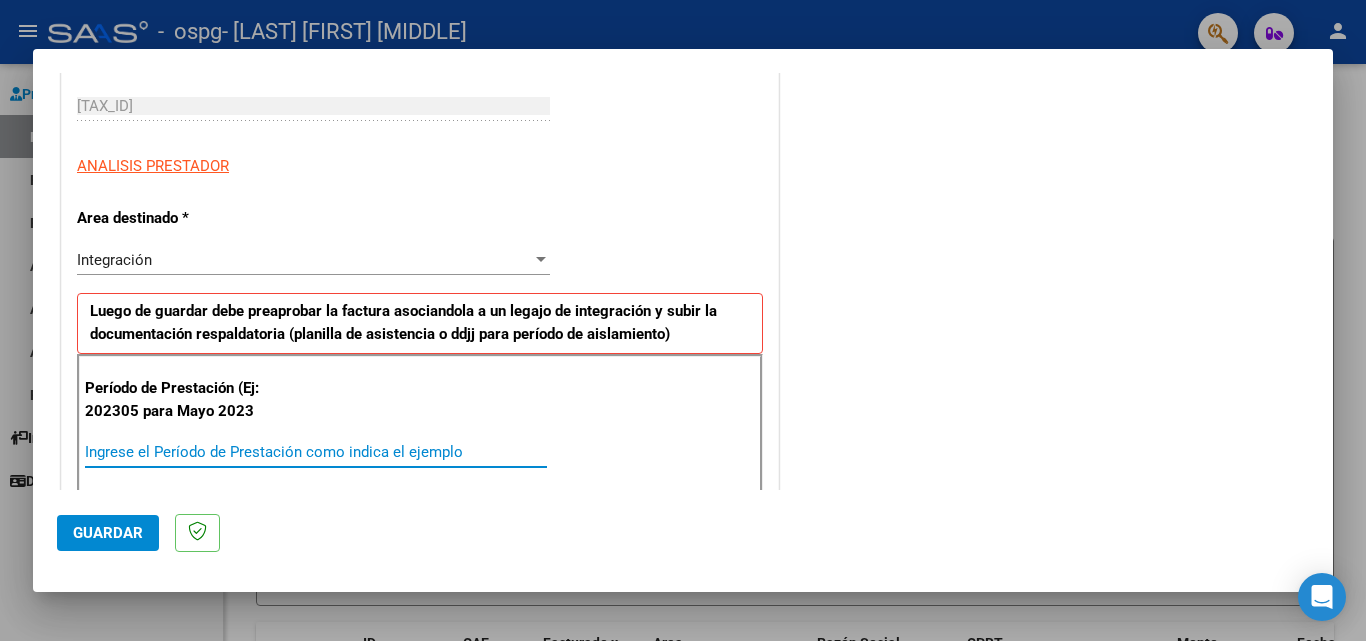 click on "Ingrese el Período de Prestación como indica el ejemplo" at bounding box center (316, 452) 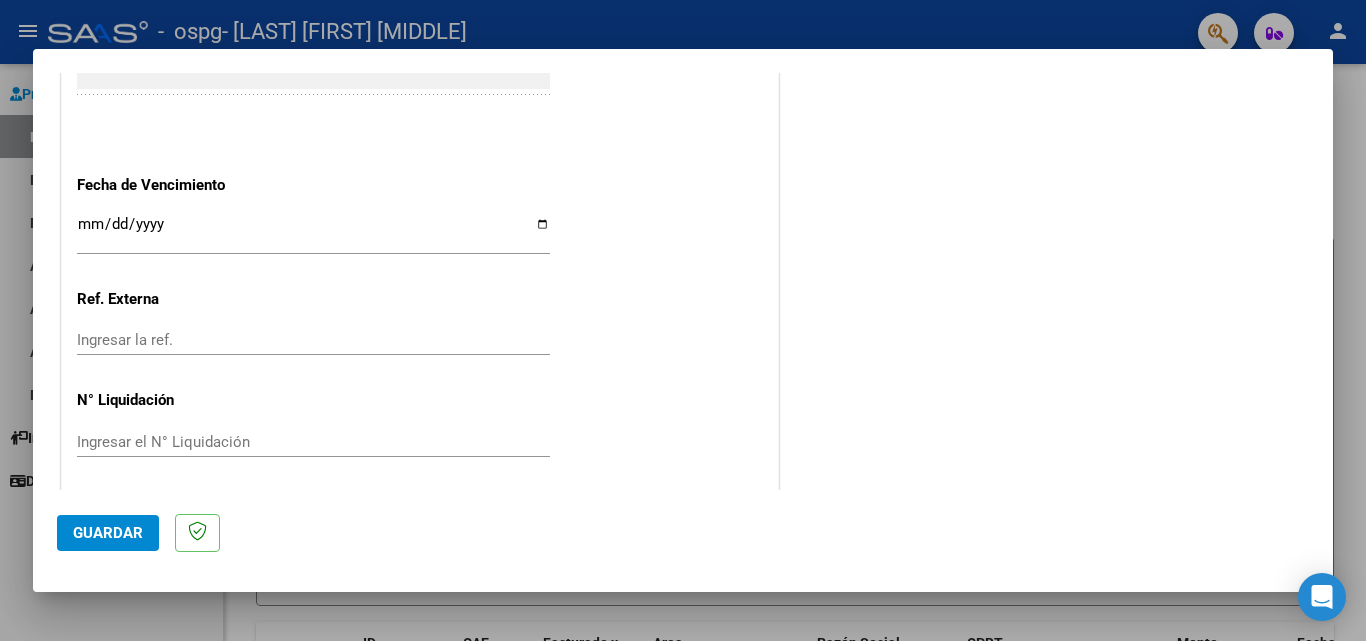 scroll, scrollTop: 1305, scrollLeft: 0, axis: vertical 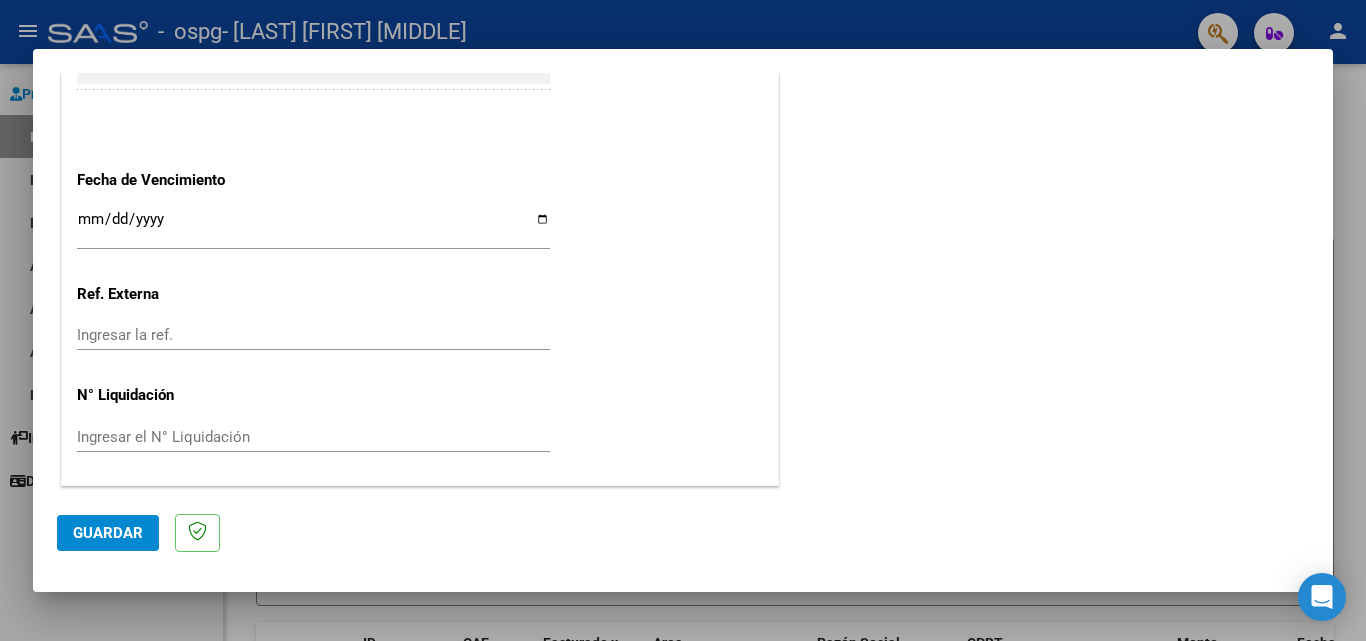 type on "202507" 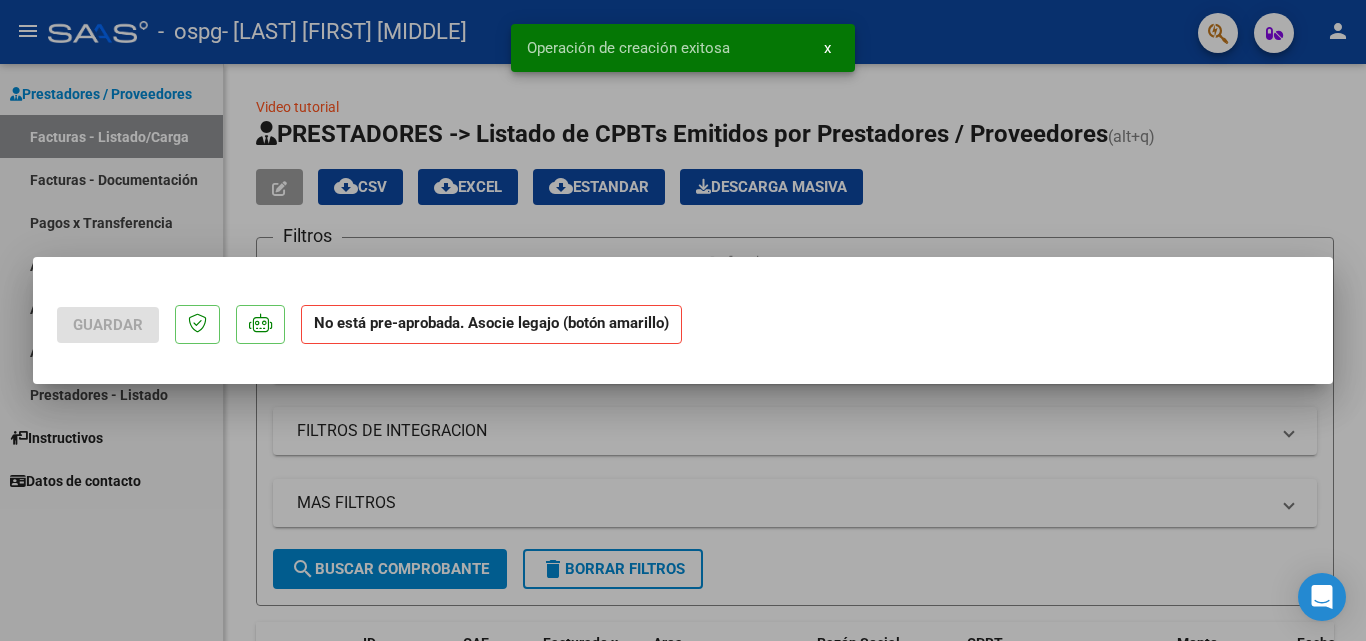 scroll, scrollTop: 0, scrollLeft: 0, axis: both 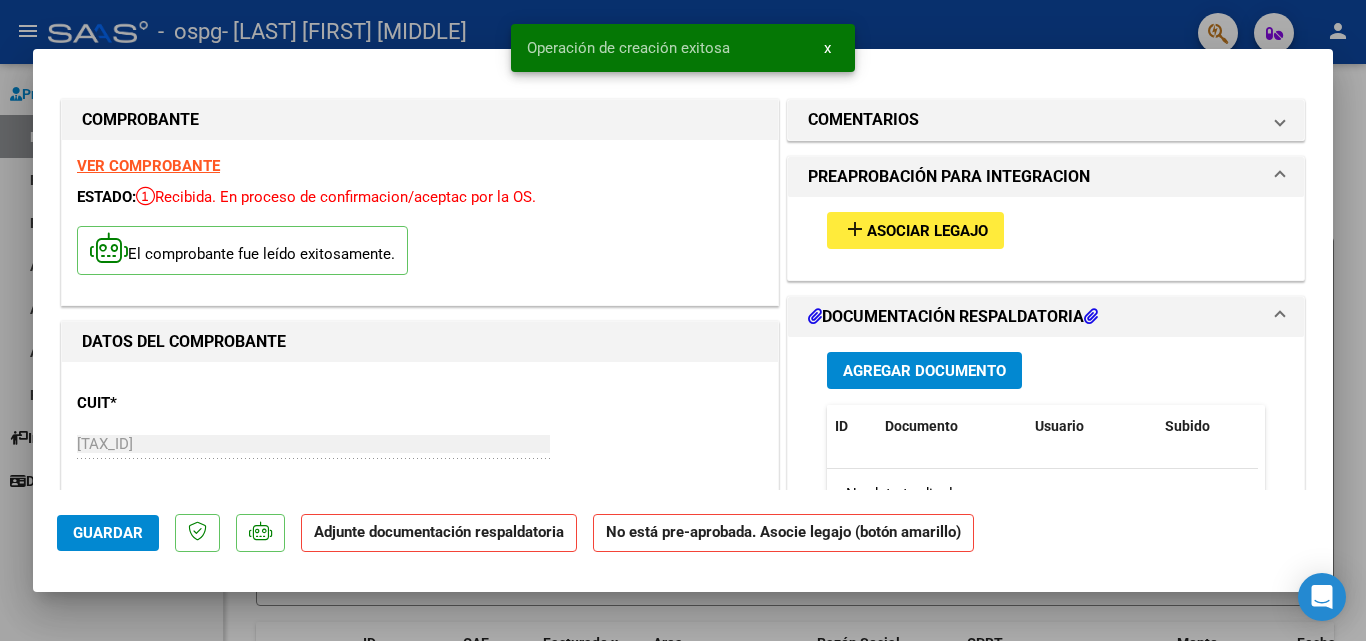 click on "Asociar Legajo" at bounding box center [927, 231] 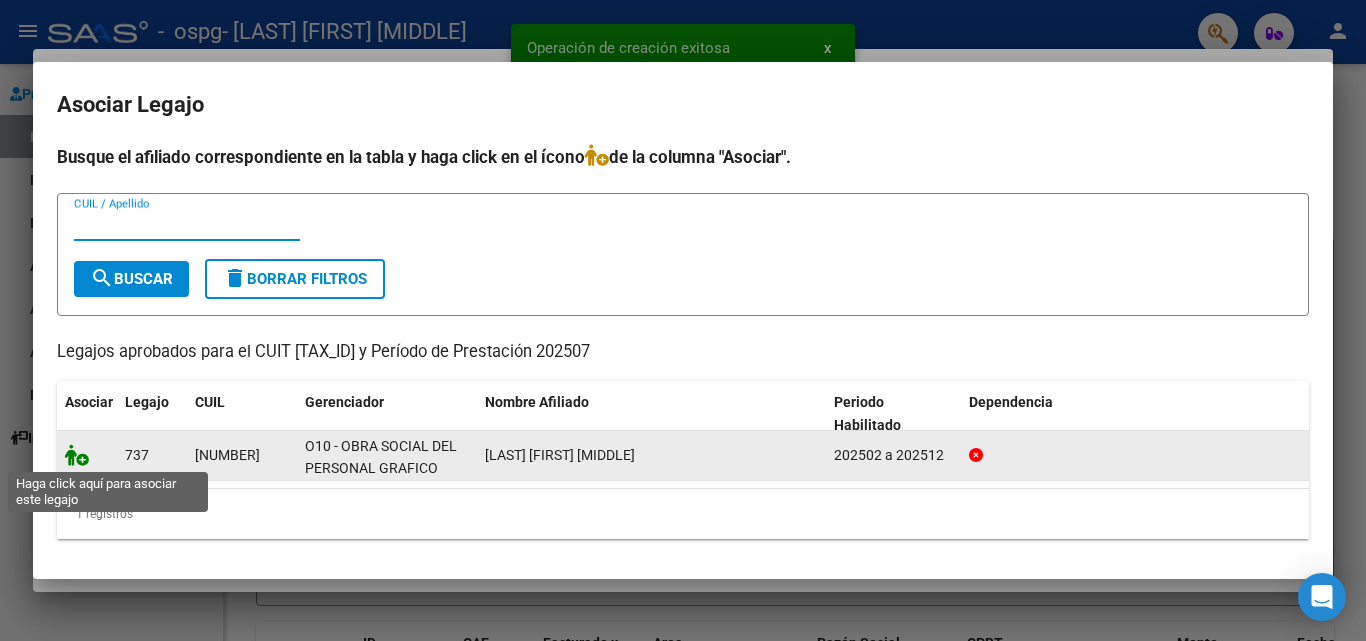 click 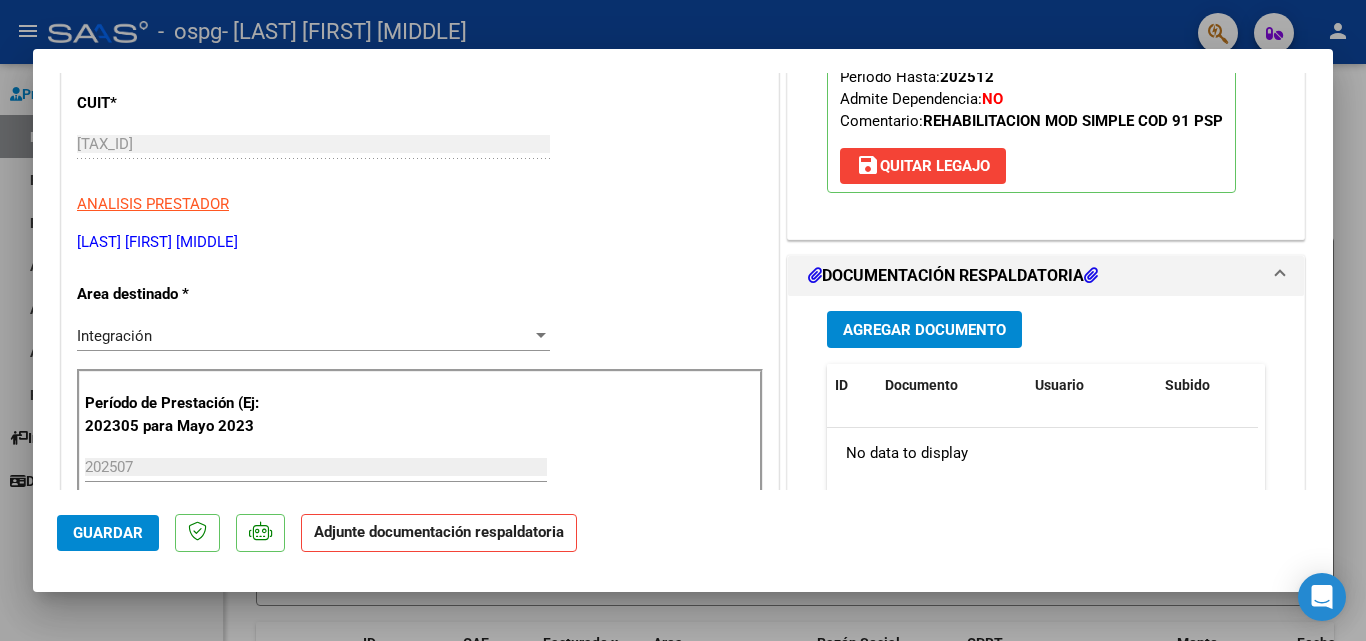 scroll, scrollTop: 400, scrollLeft: 0, axis: vertical 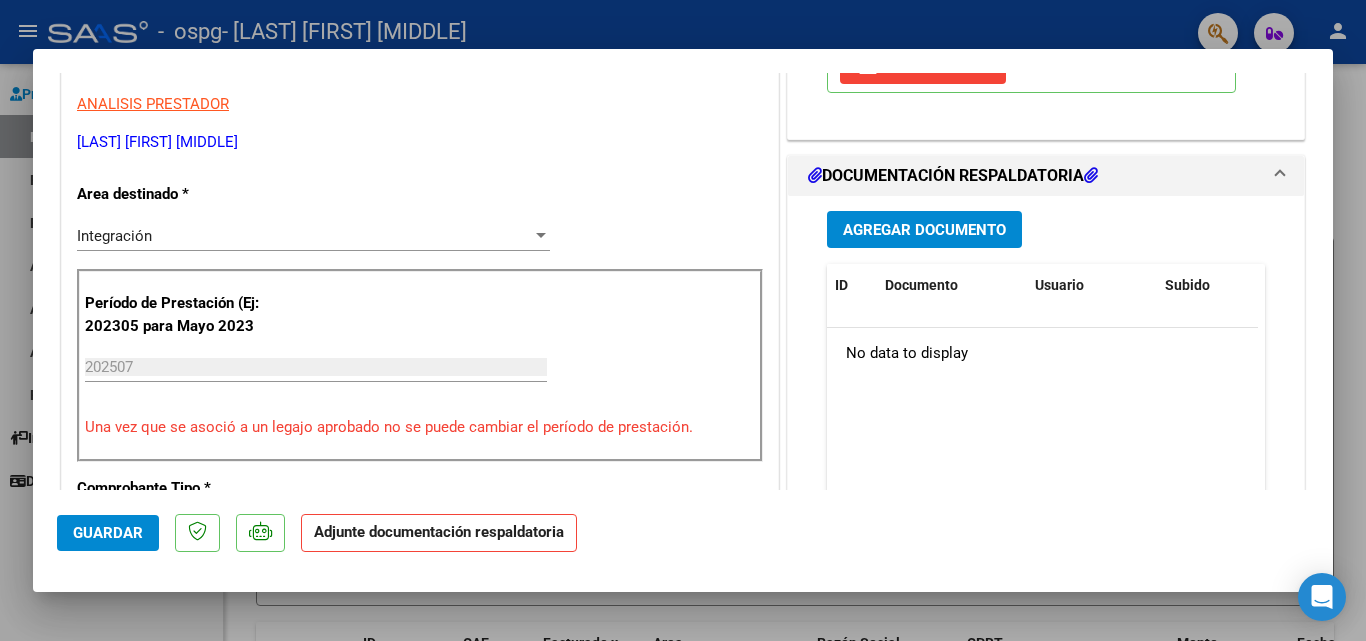click on "Agregar Documento" at bounding box center (924, 230) 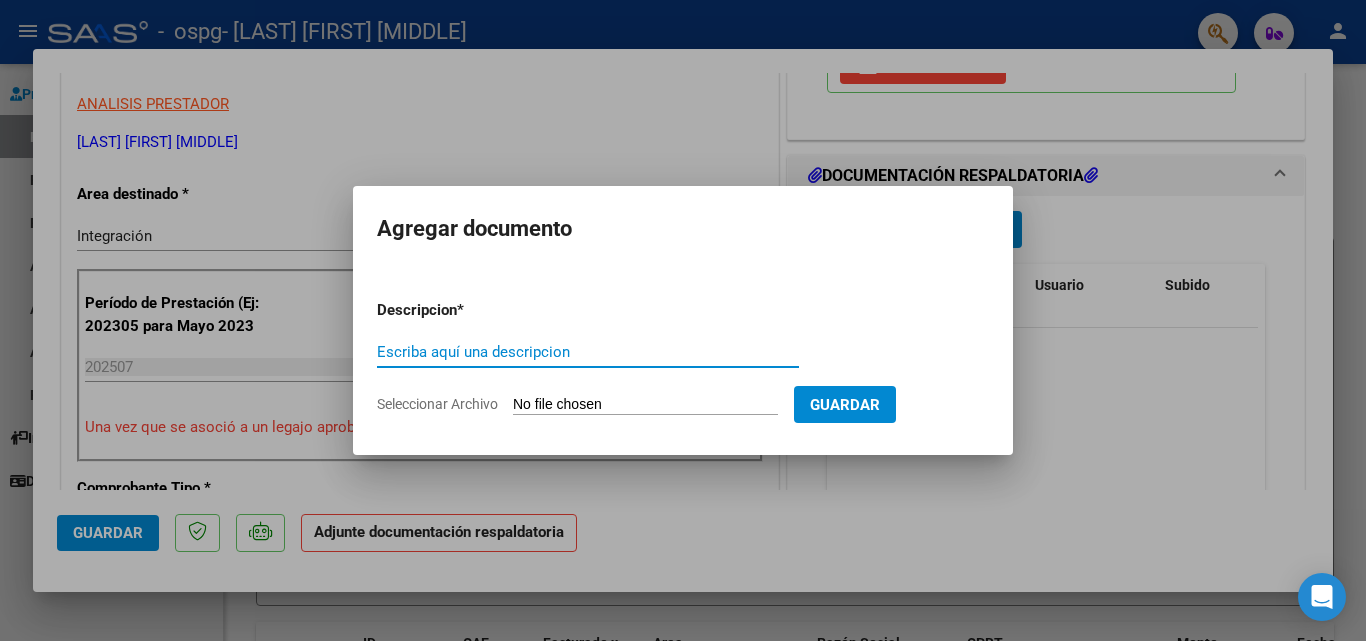click on "Seleccionar Archivo" at bounding box center [645, 405] 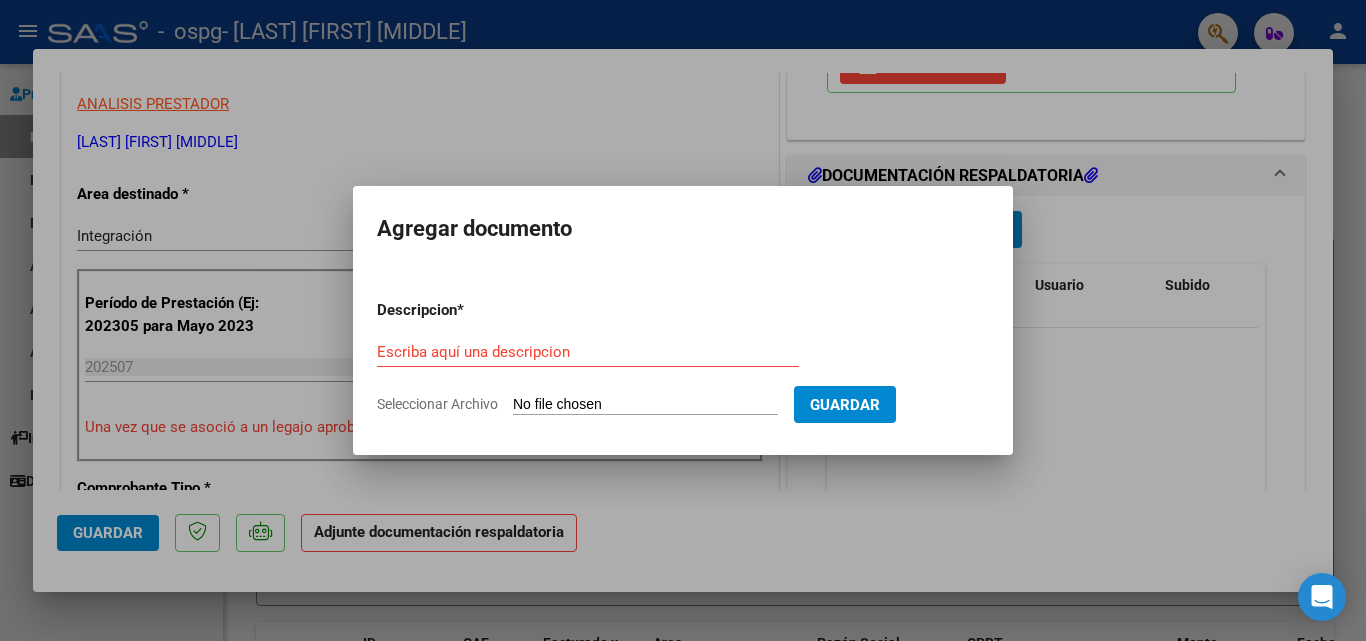 type on "C:\fakepath\Planilla de asistencia Zarza JUL25.pdf" 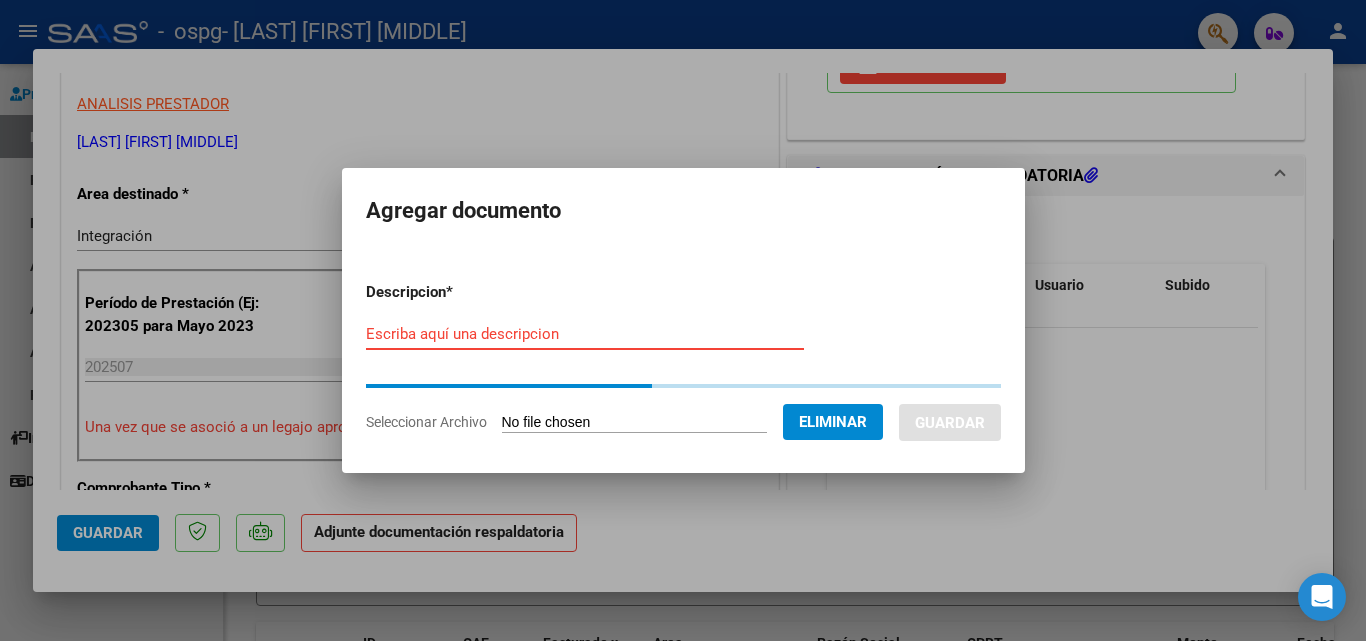 click on "Escriba aquí una descripcion" at bounding box center (585, 334) 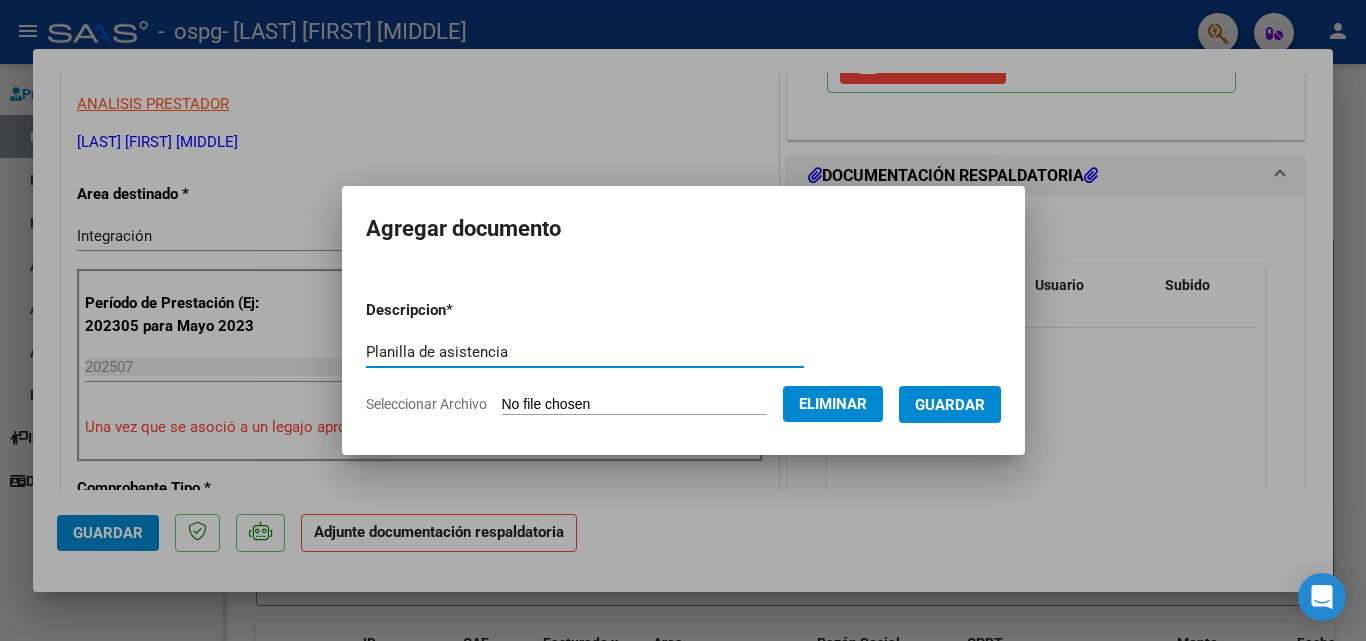 type on "Planilla de asistencia" 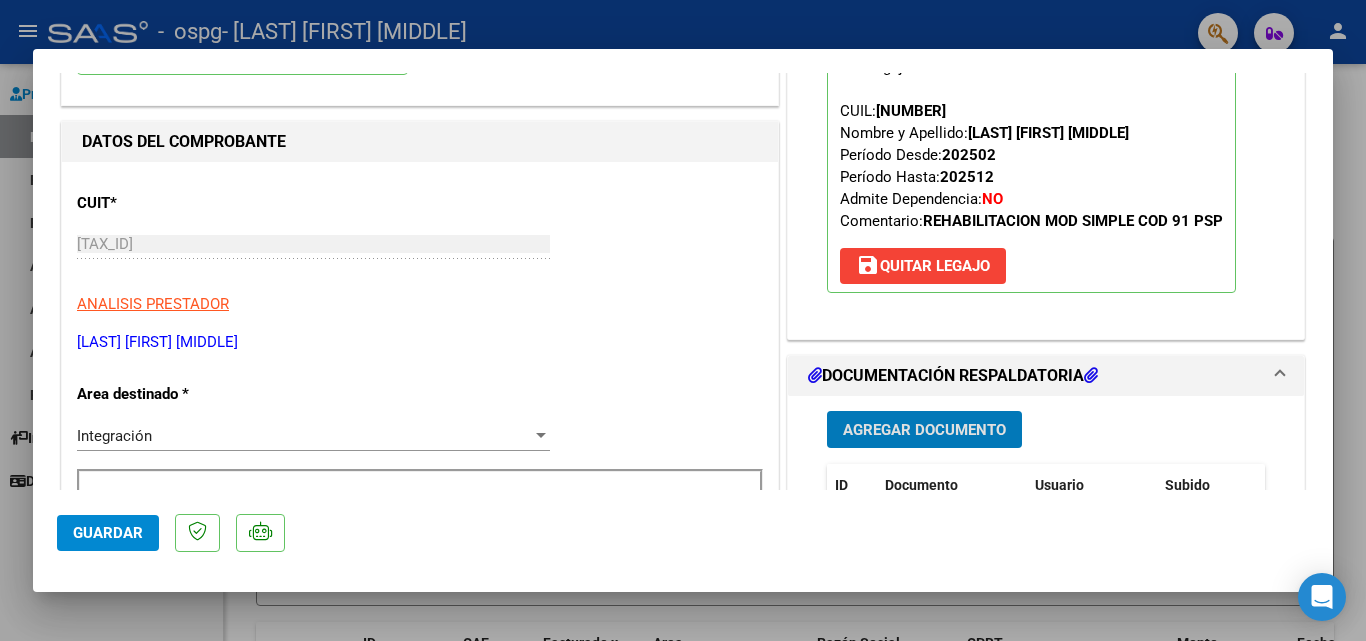 scroll, scrollTop: 300, scrollLeft: 0, axis: vertical 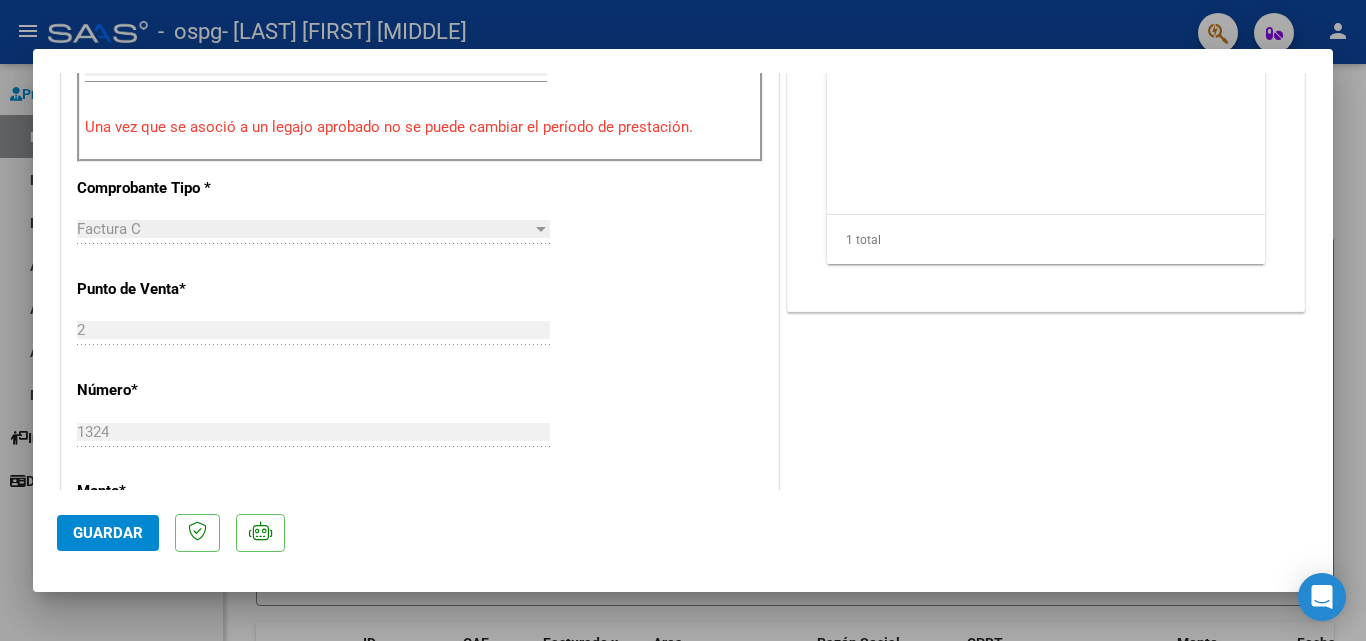 click on "Guardar" 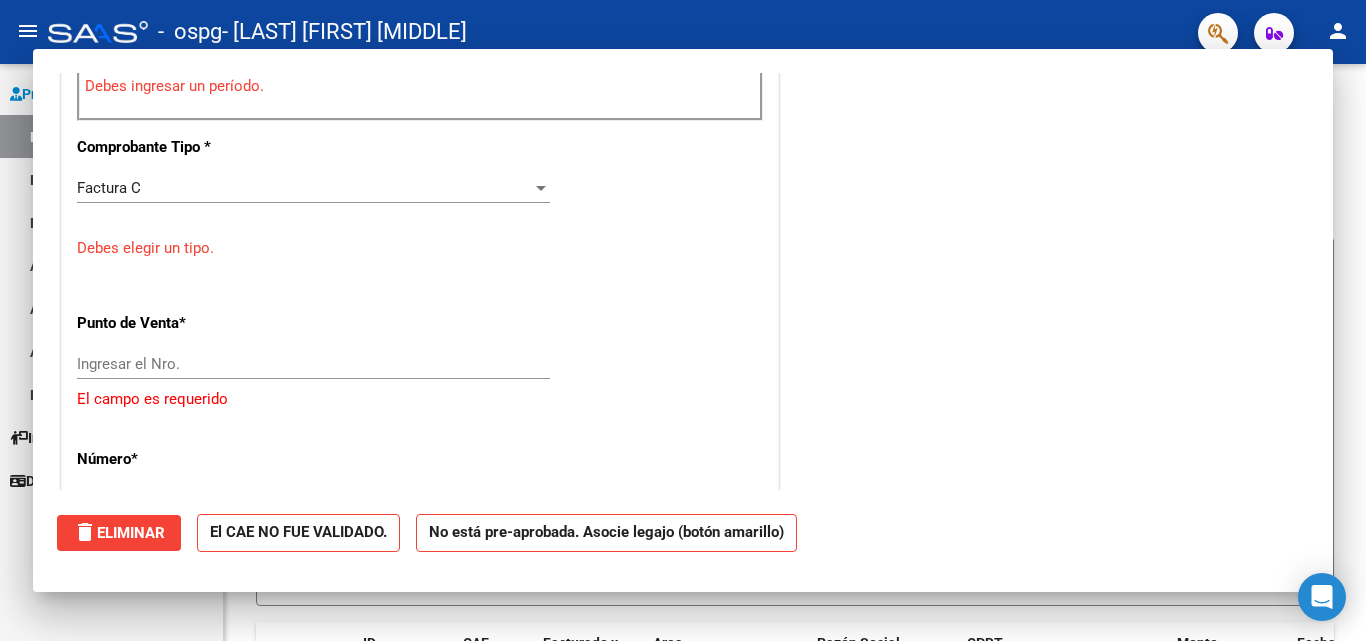 scroll, scrollTop: 659, scrollLeft: 0, axis: vertical 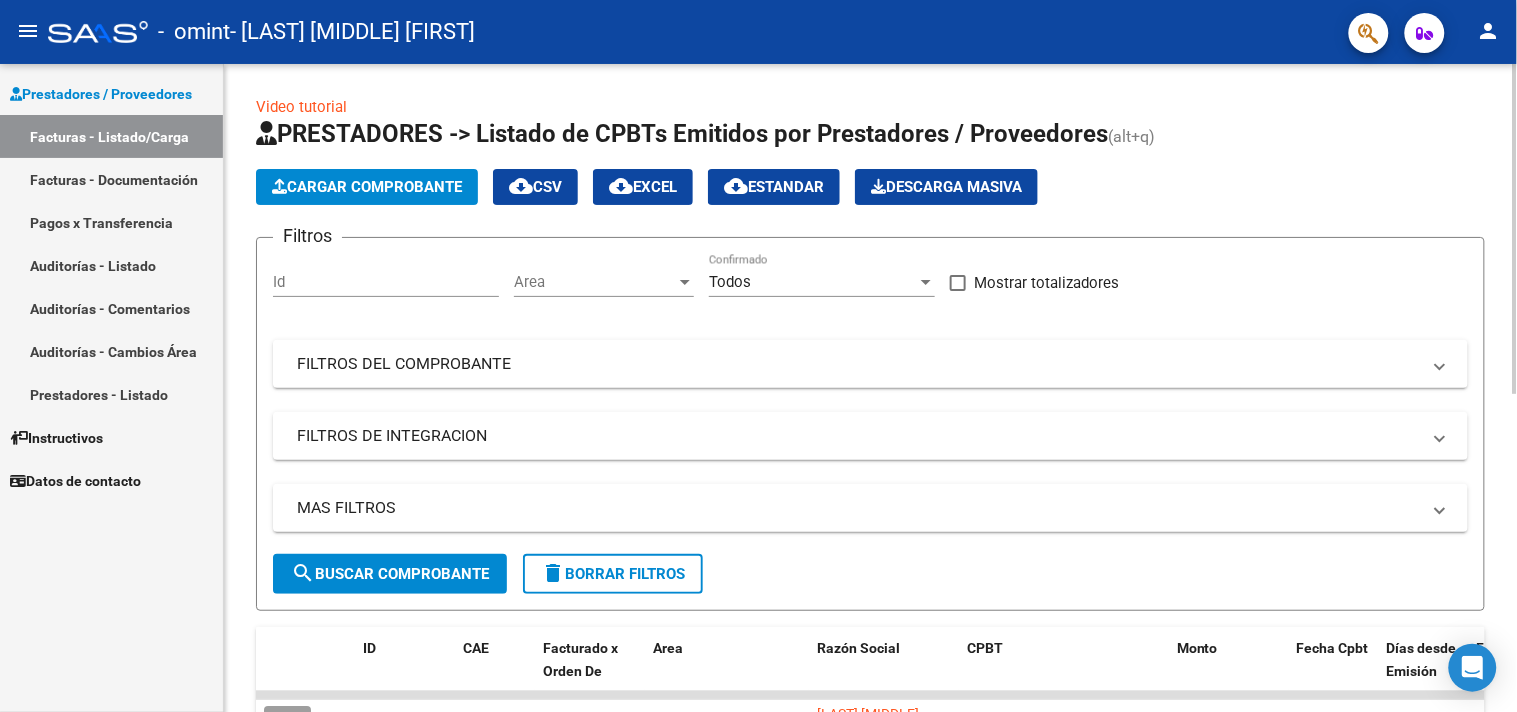 click on "Cargar Comprobante" 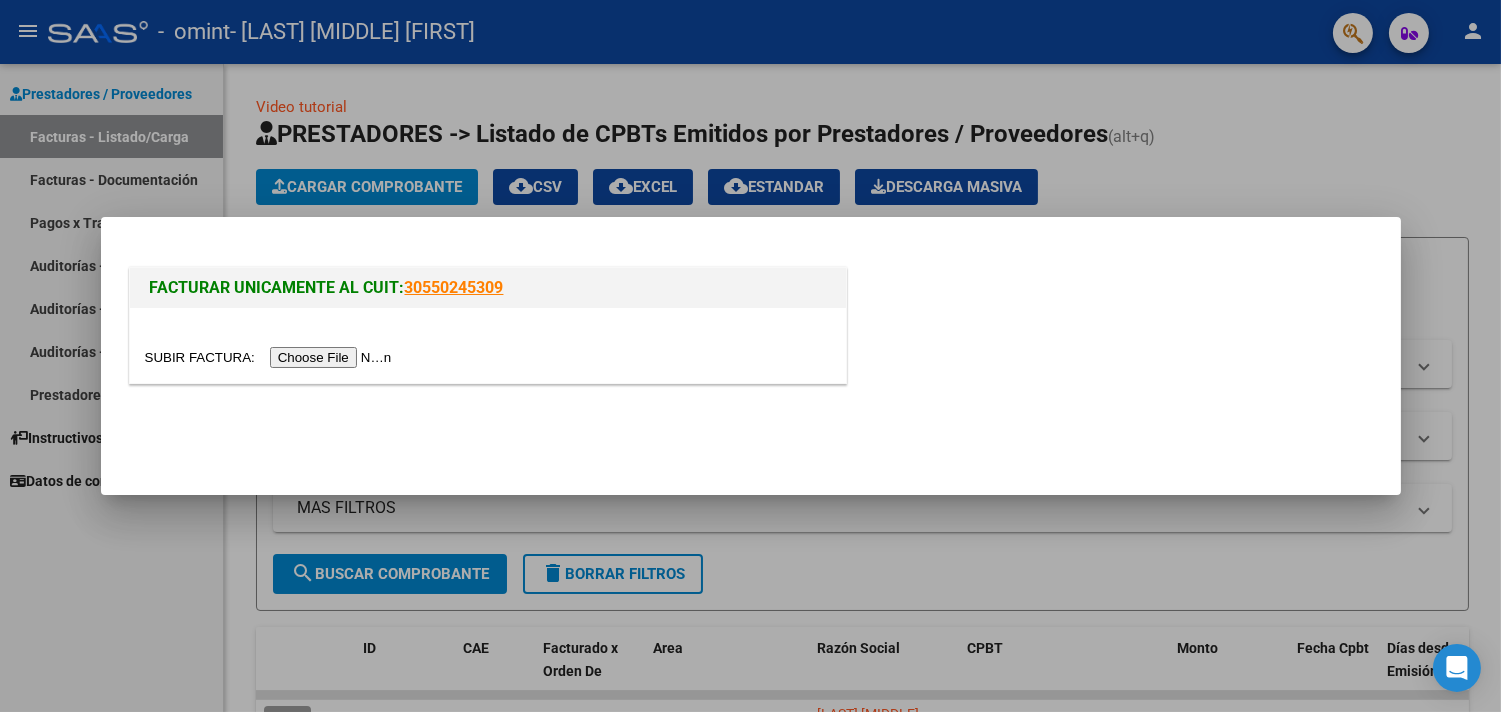 click at bounding box center [271, 357] 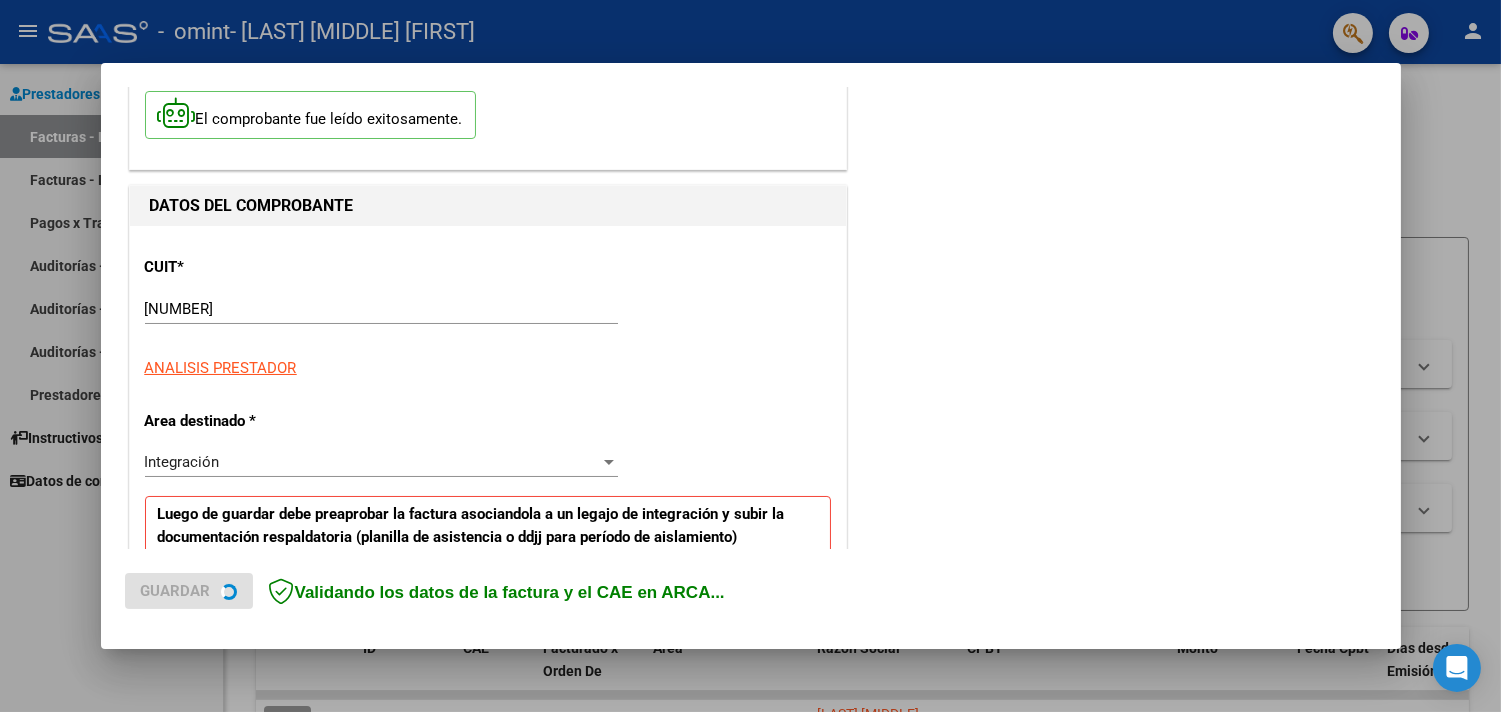 scroll, scrollTop: 333, scrollLeft: 0, axis: vertical 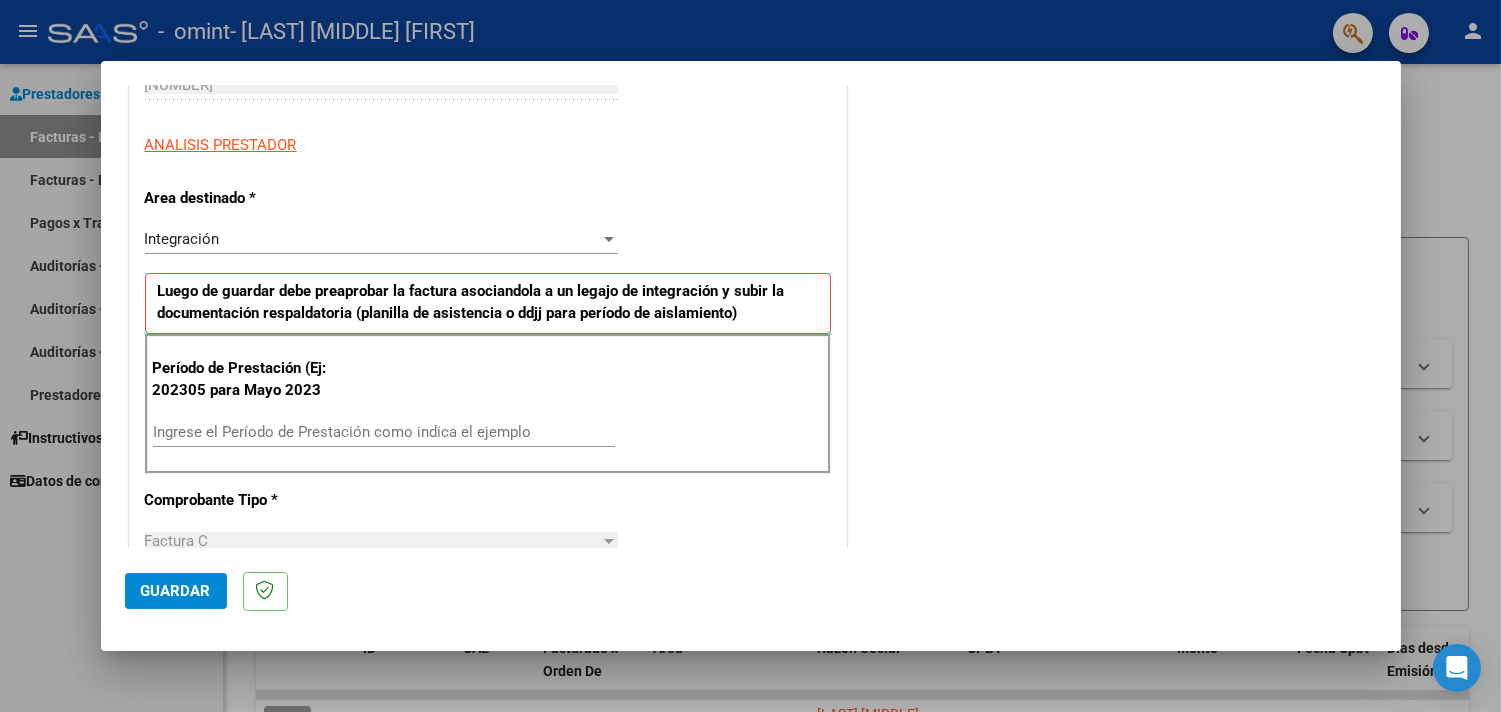 click on "Ingrese el Período de Prestación como indica el ejemplo" at bounding box center (384, 432) 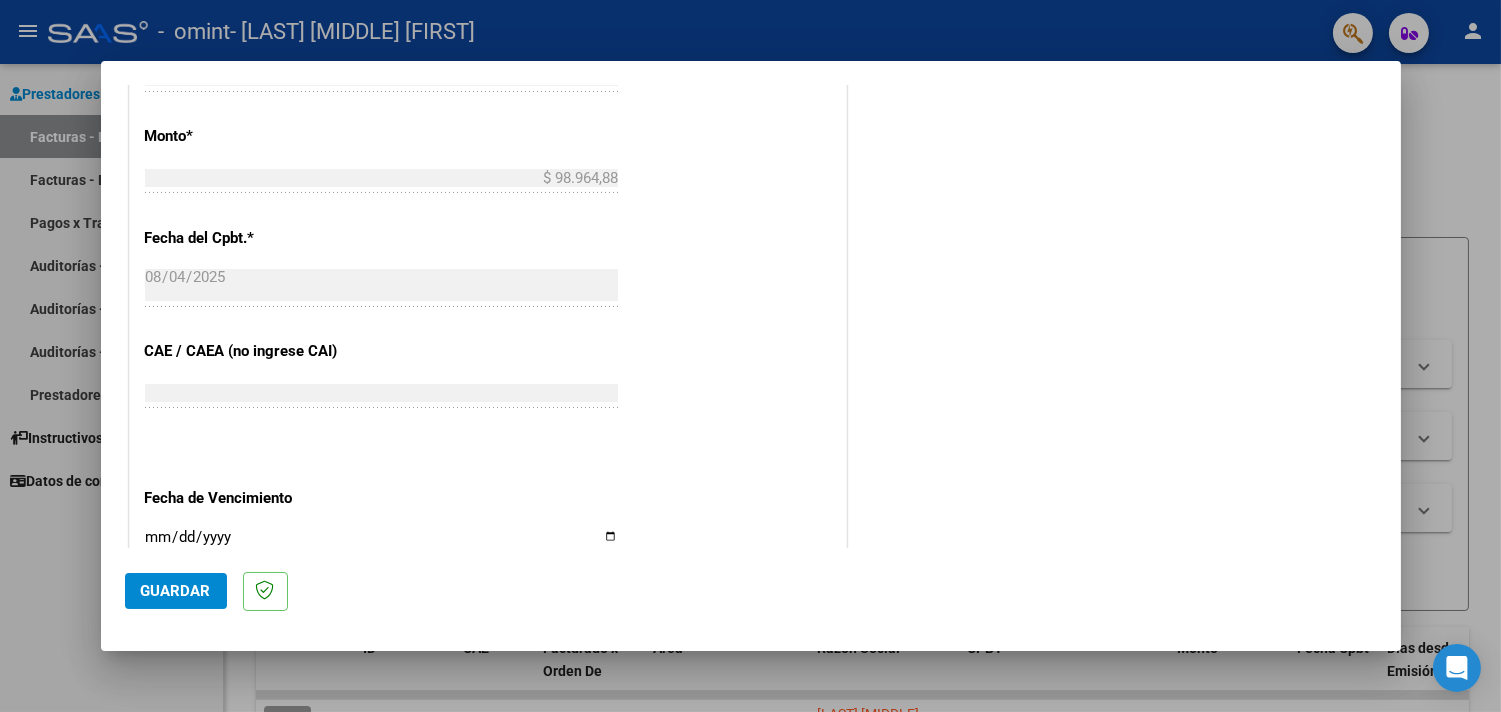 scroll, scrollTop: 1111, scrollLeft: 0, axis: vertical 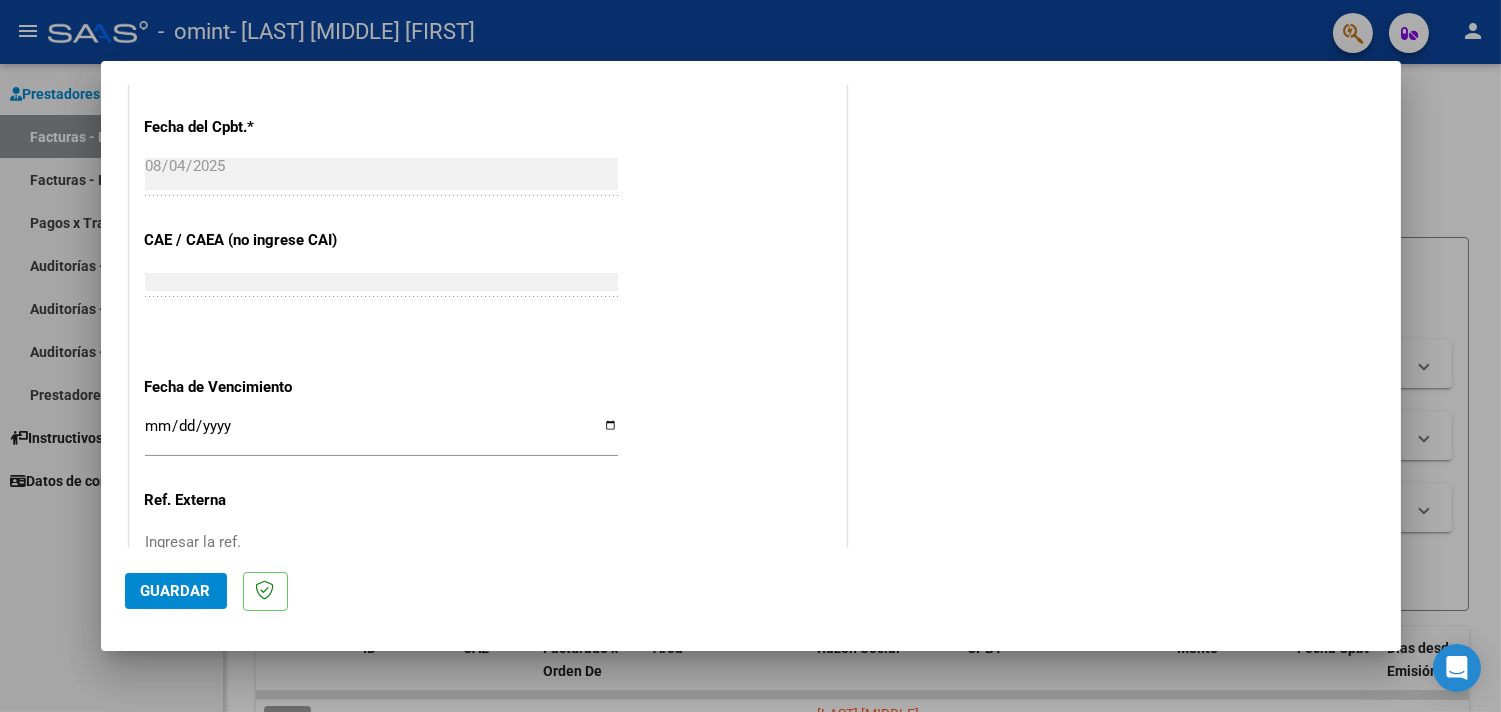 type on "202507" 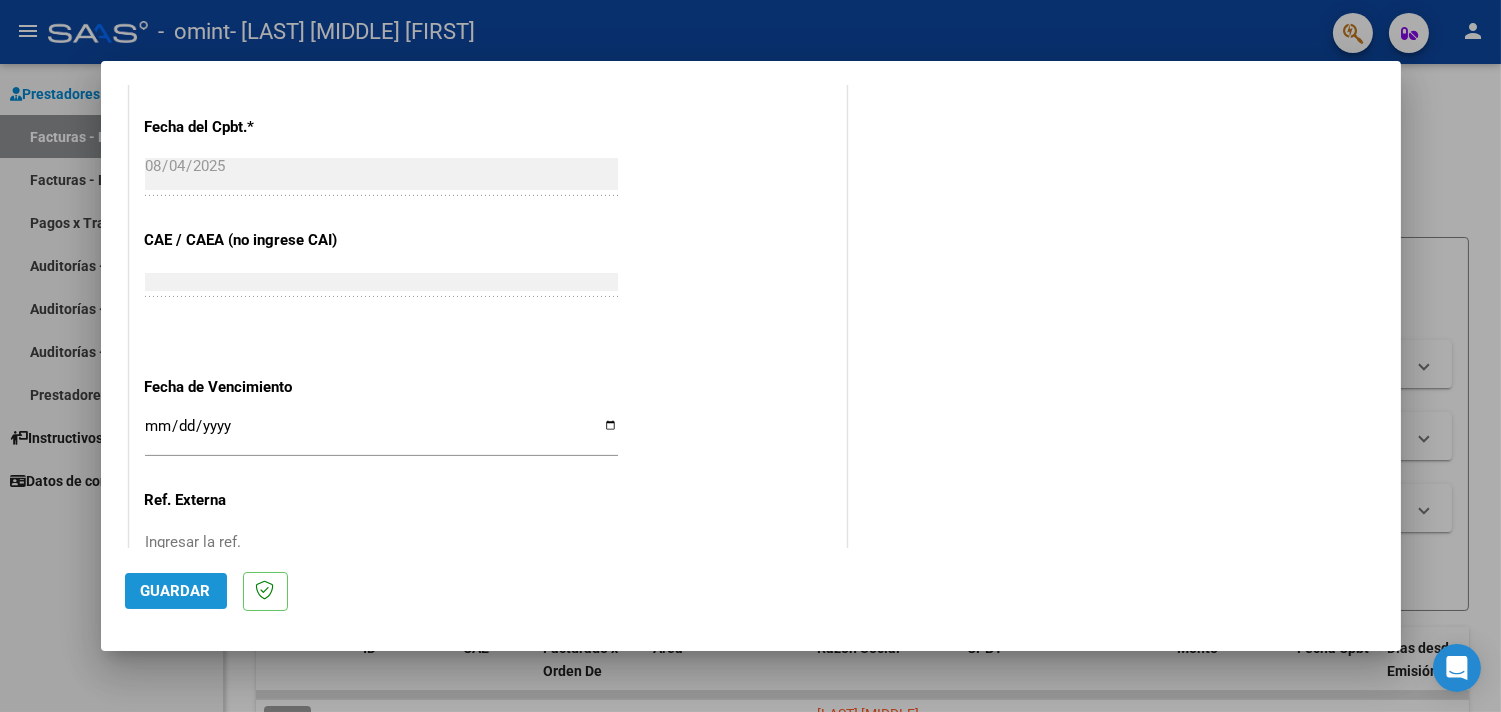 click on "Guardar" 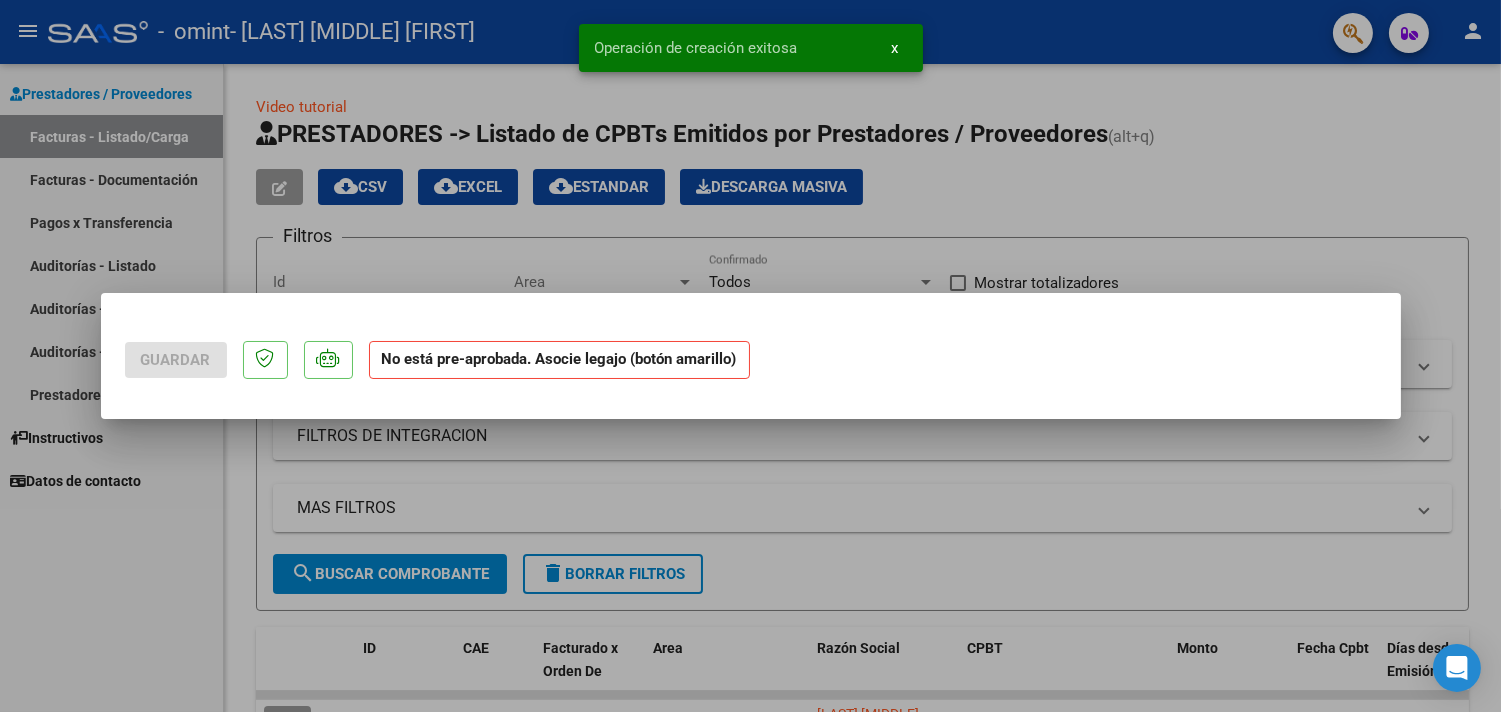 scroll, scrollTop: 0, scrollLeft: 0, axis: both 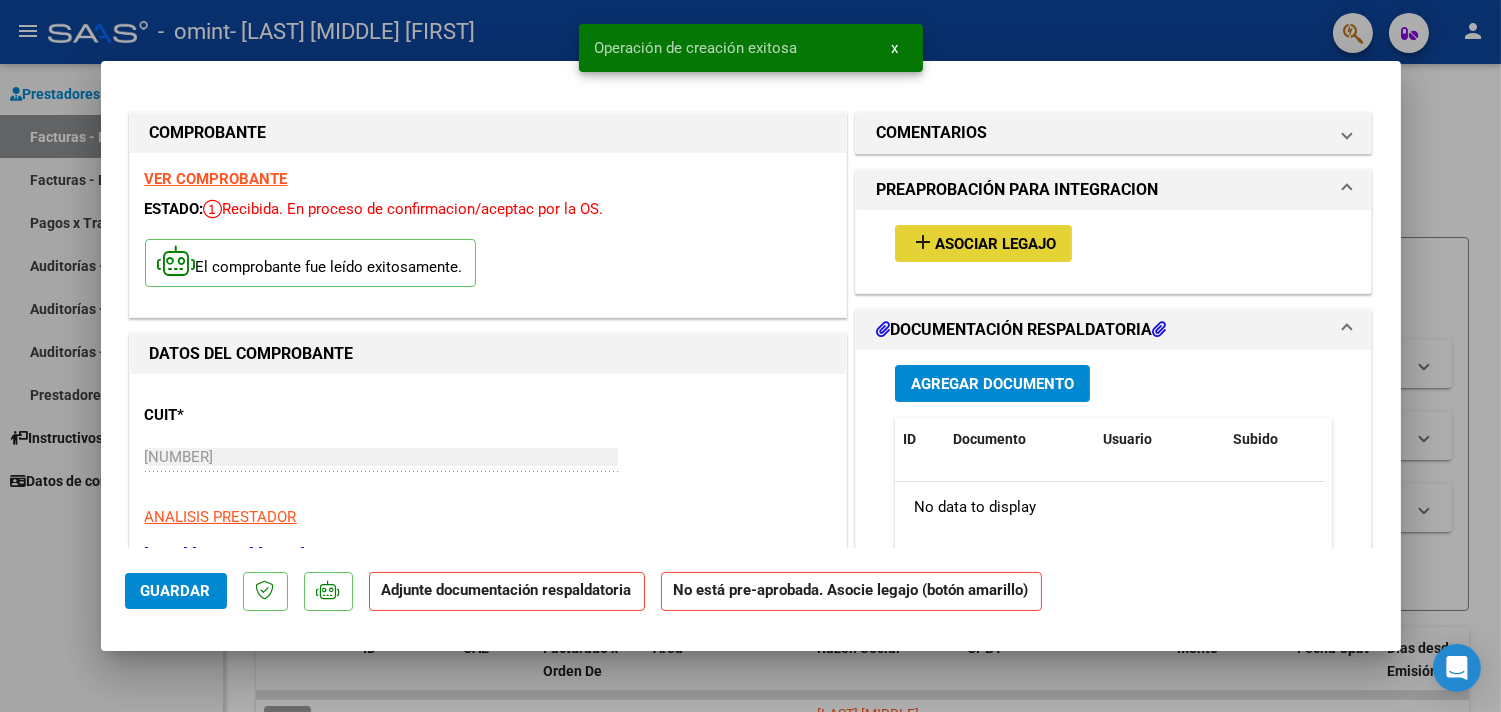 click on "Asociar Legajo" at bounding box center [995, 244] 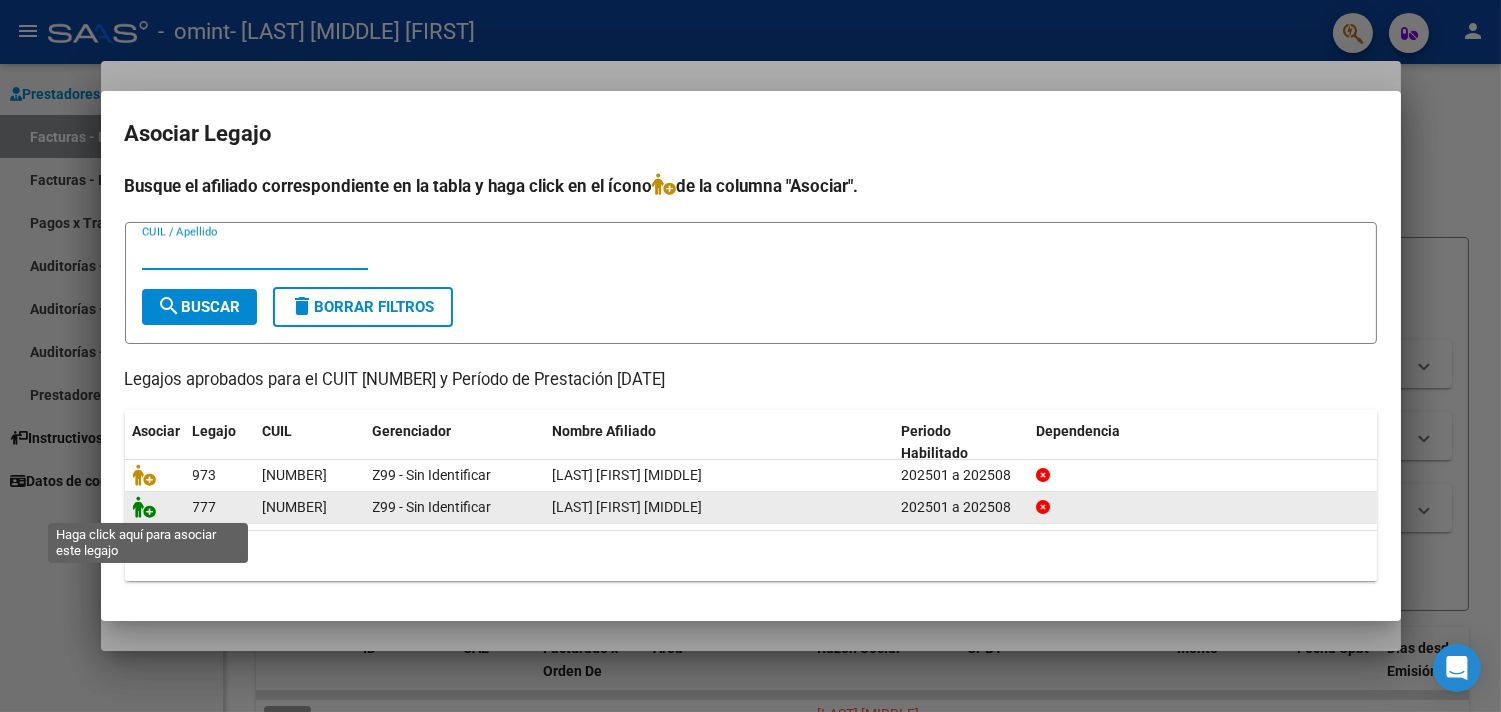 click 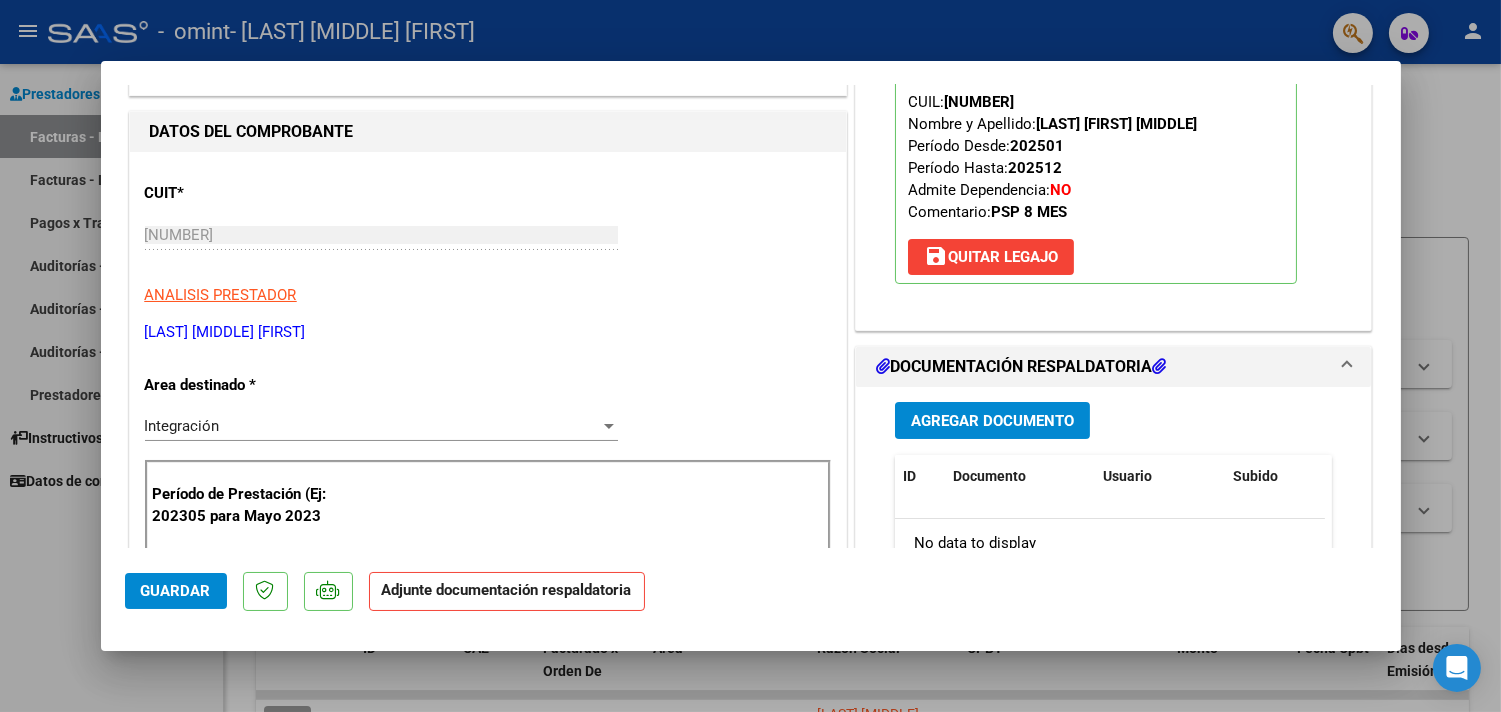 scroll, scrollTop: 333, scrollLeft: 0, axis: vertical 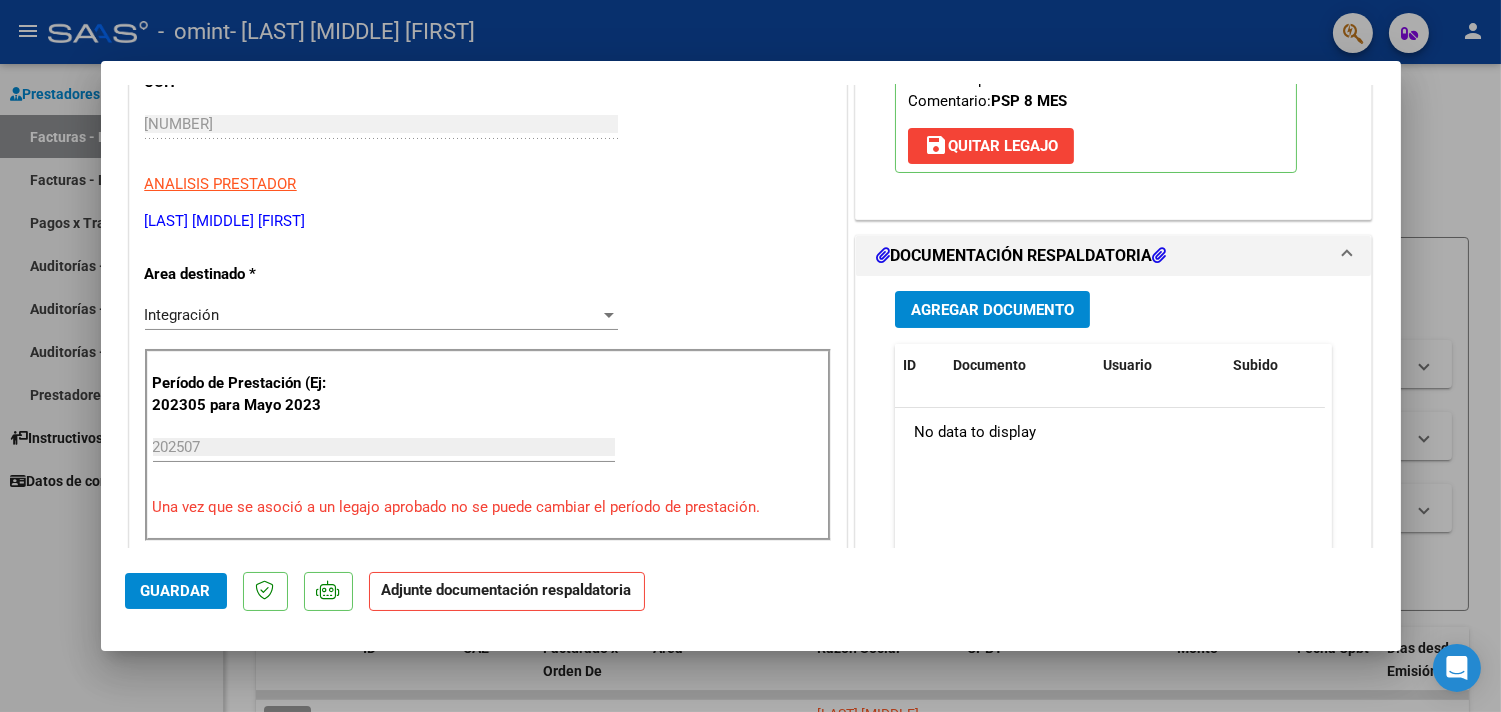 click on "Agregar Documento" at bounding box center (992, 309) 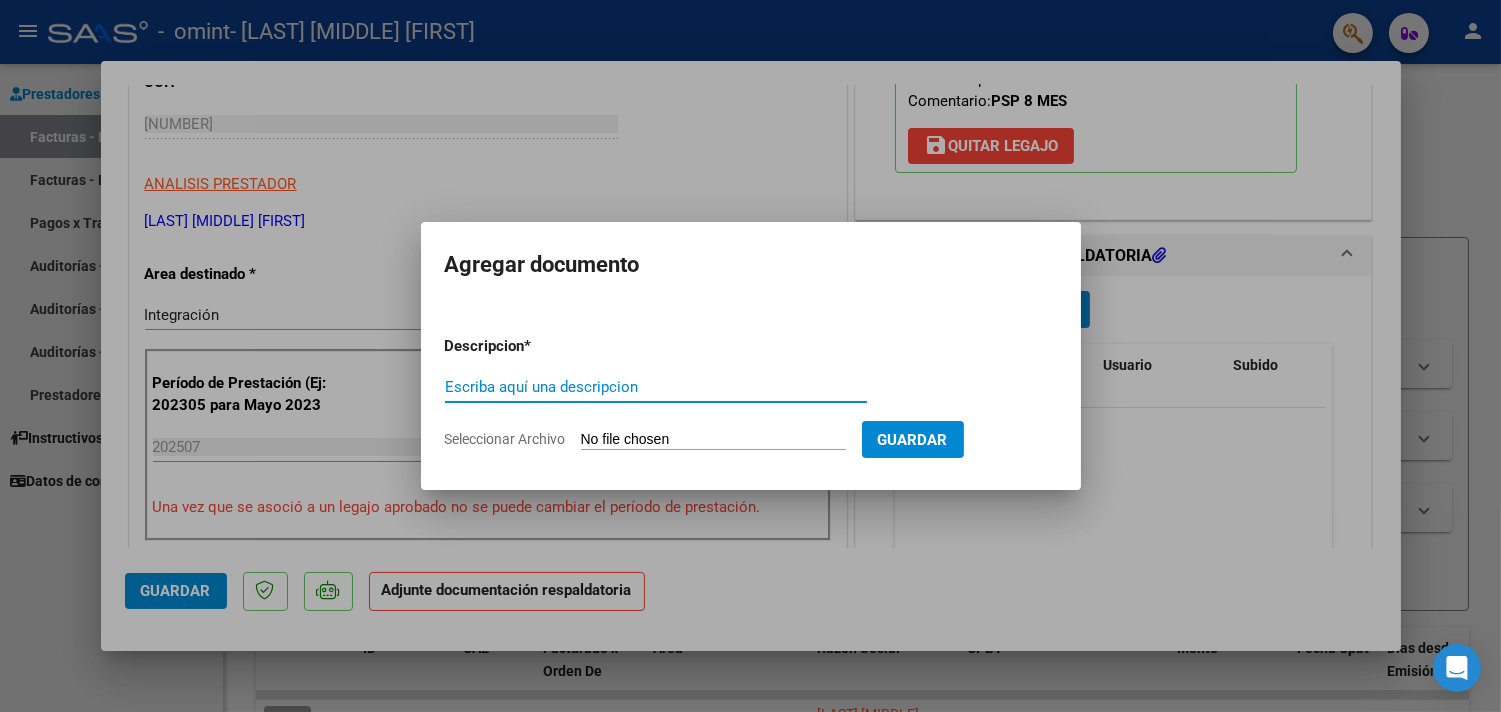 click on "Seleccionar Archivo" at bounding box center [713, 440] 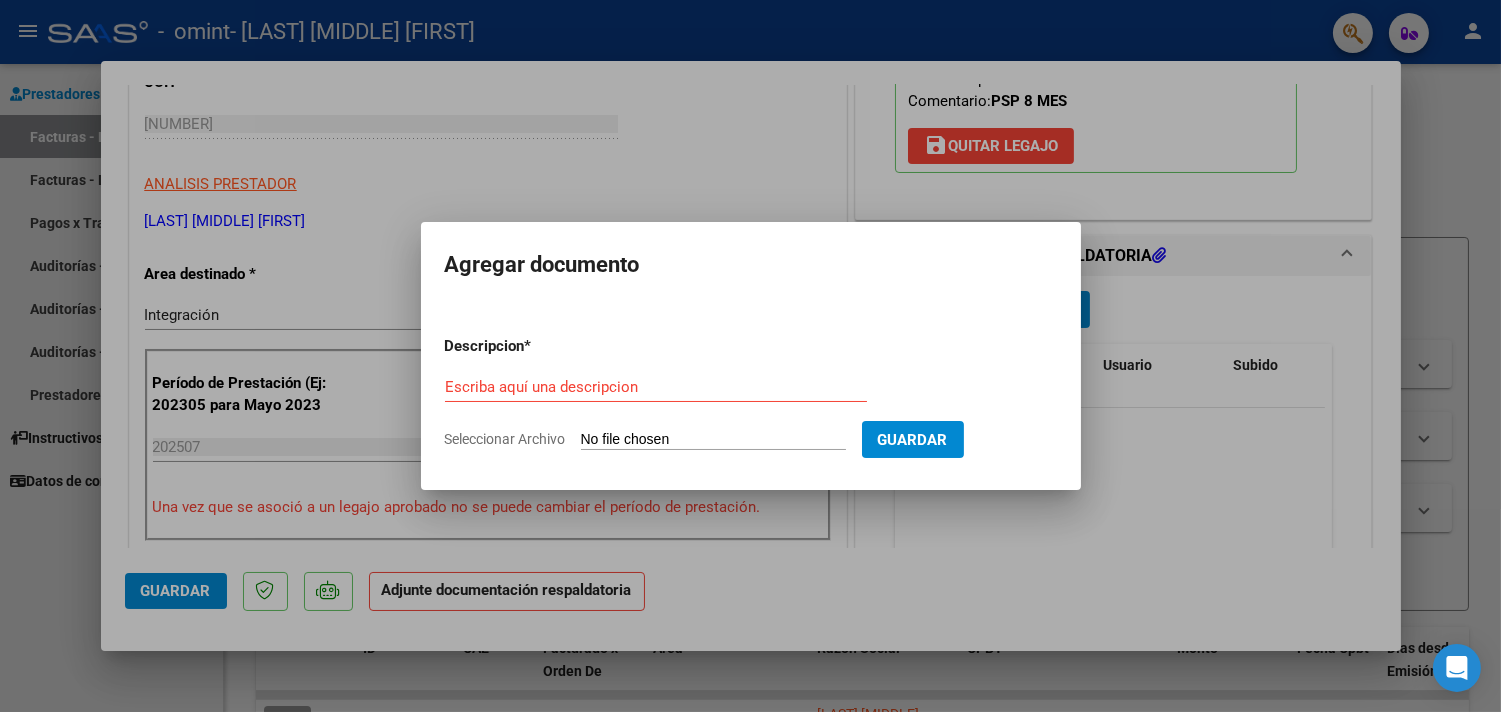 type on "C:\fakepath\Planilla de asistencia [LAST] [FIRST] jul[DATE].pdf" 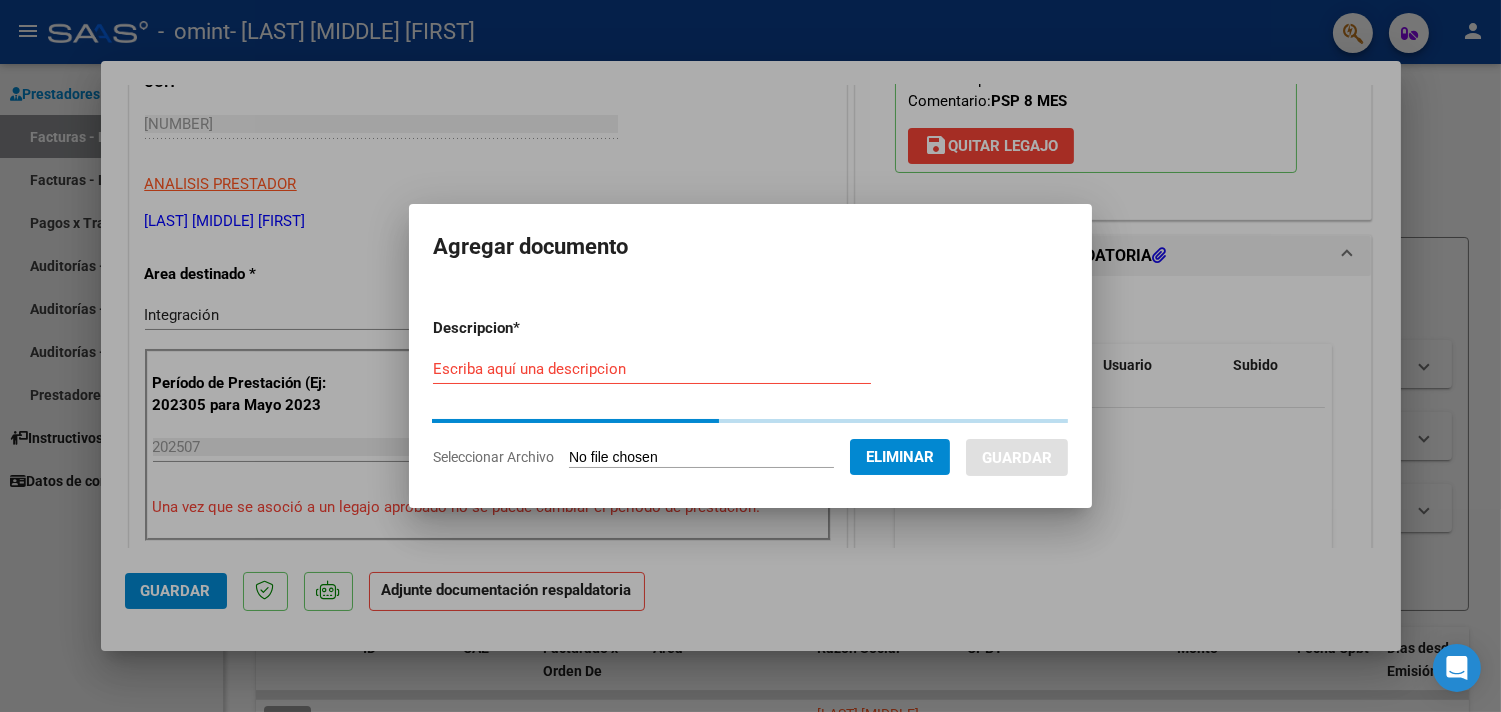 click on "Descripcion  *   Escriba aquí una descripcion  Seleccionar Archivo Eliminar Guardar" at bounding box center (750, 393) 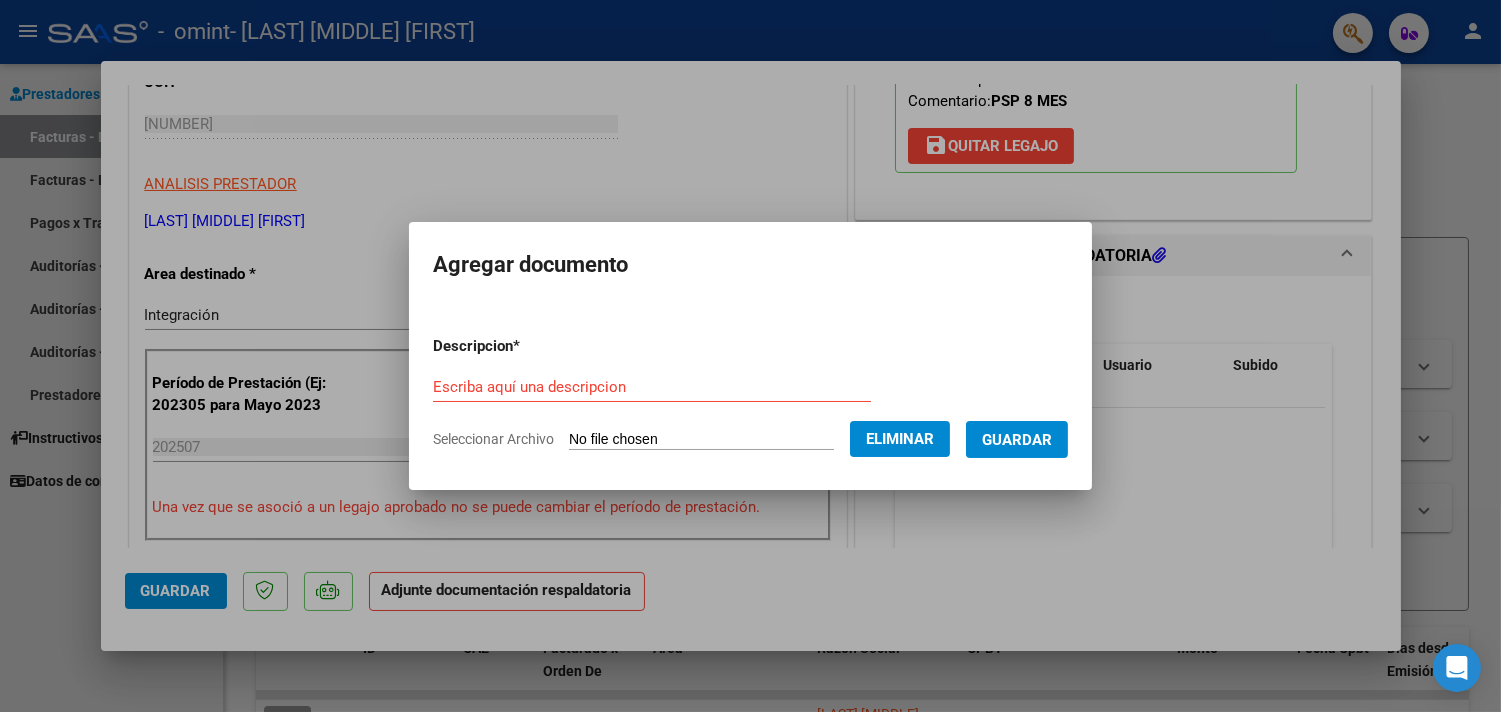 click on "Escriba aquí una descripcion" at bounding box center (652, 387) 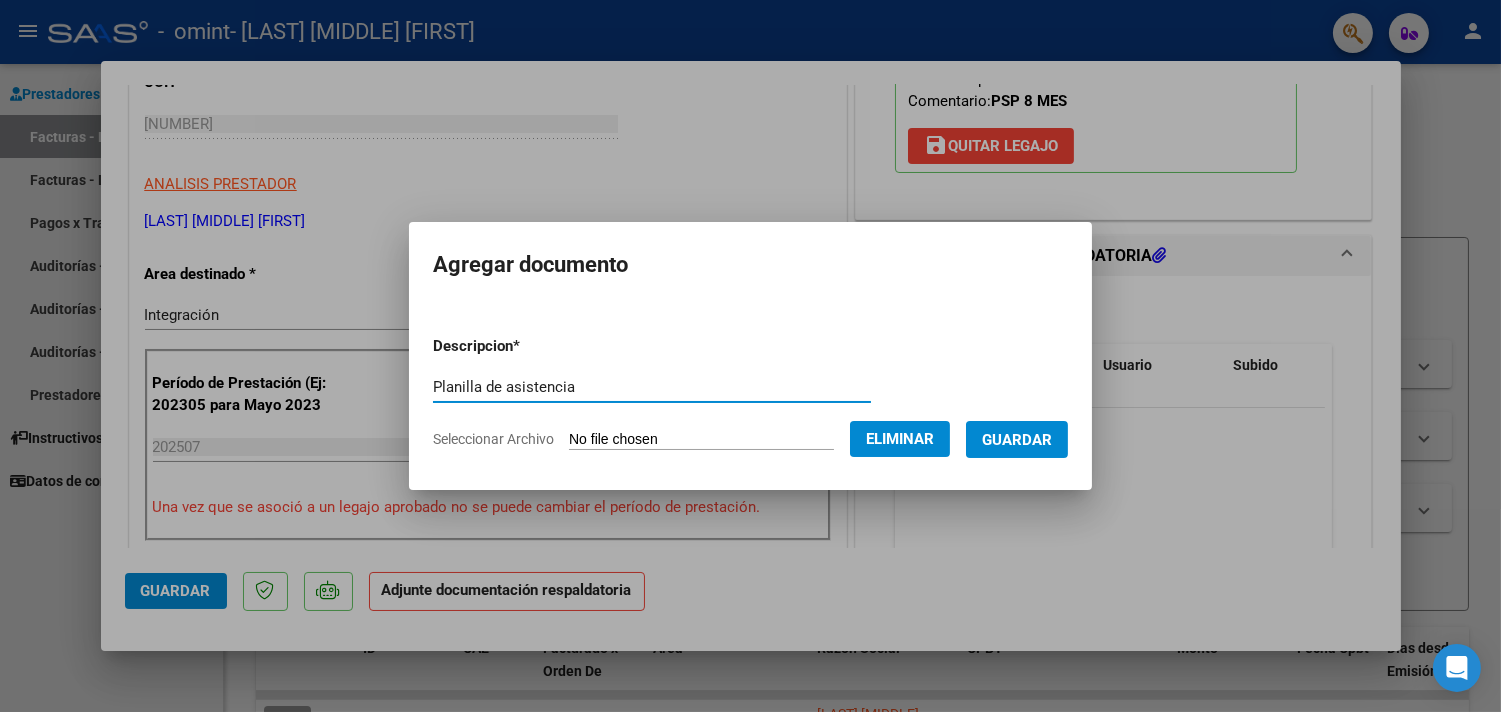 type on "Planilla de asistencia" 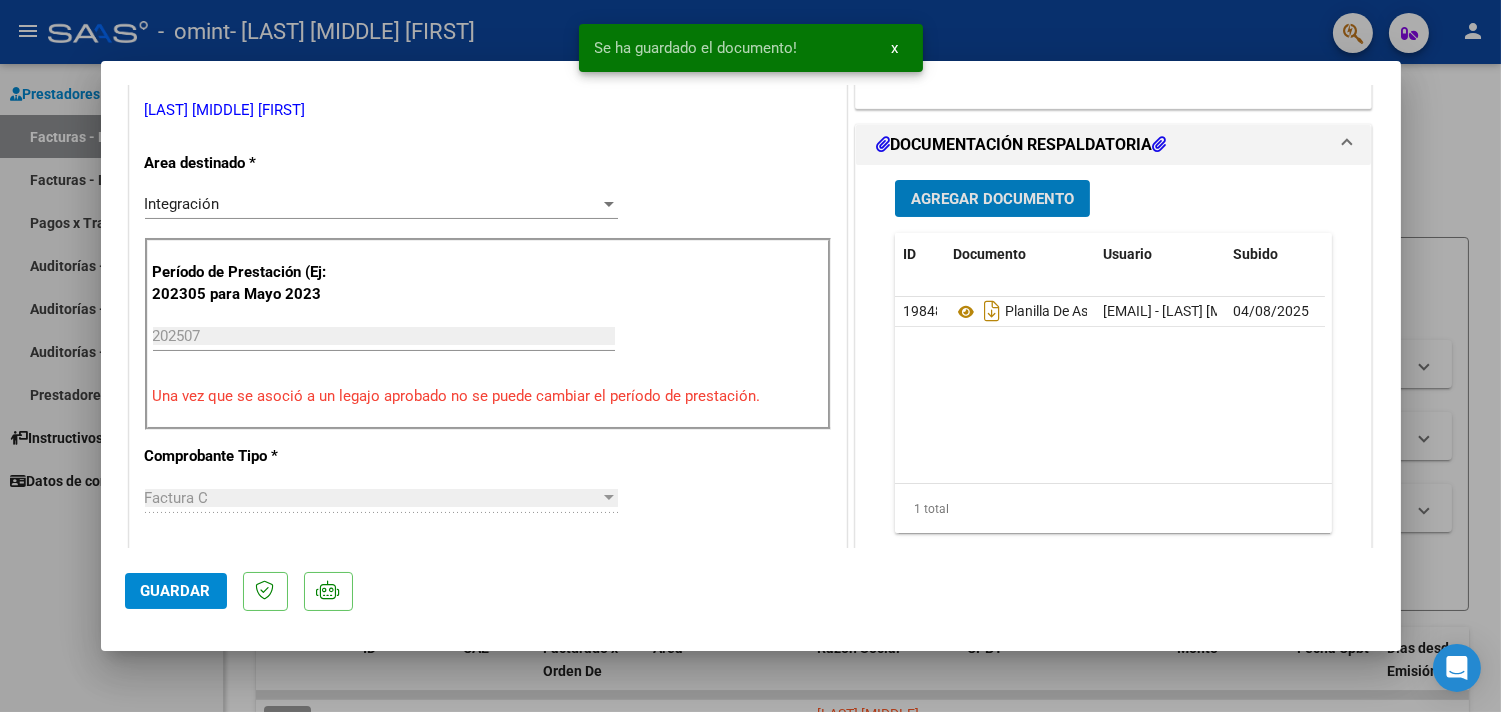 scroll, scrollTop: 555, scrollLeft: 0, axis: vertical 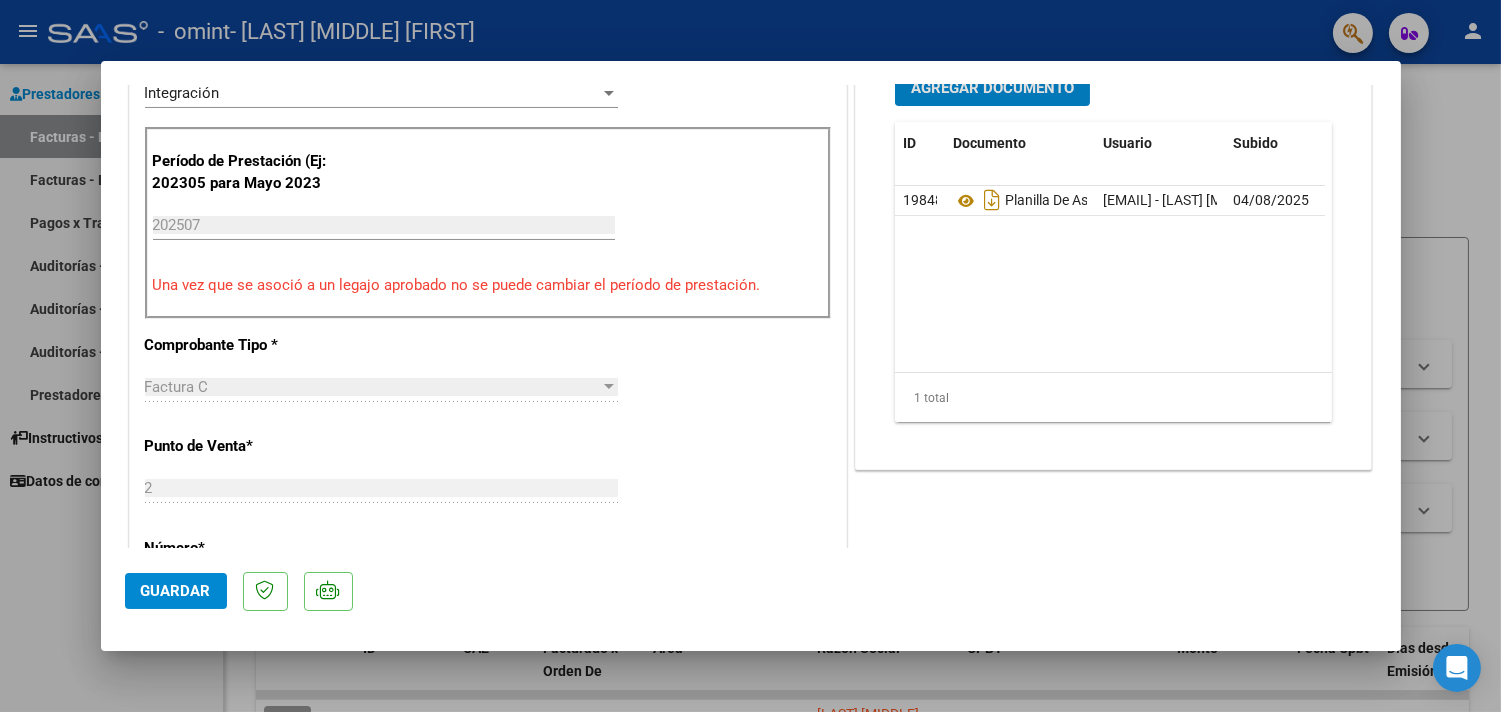 click on "Guardar" 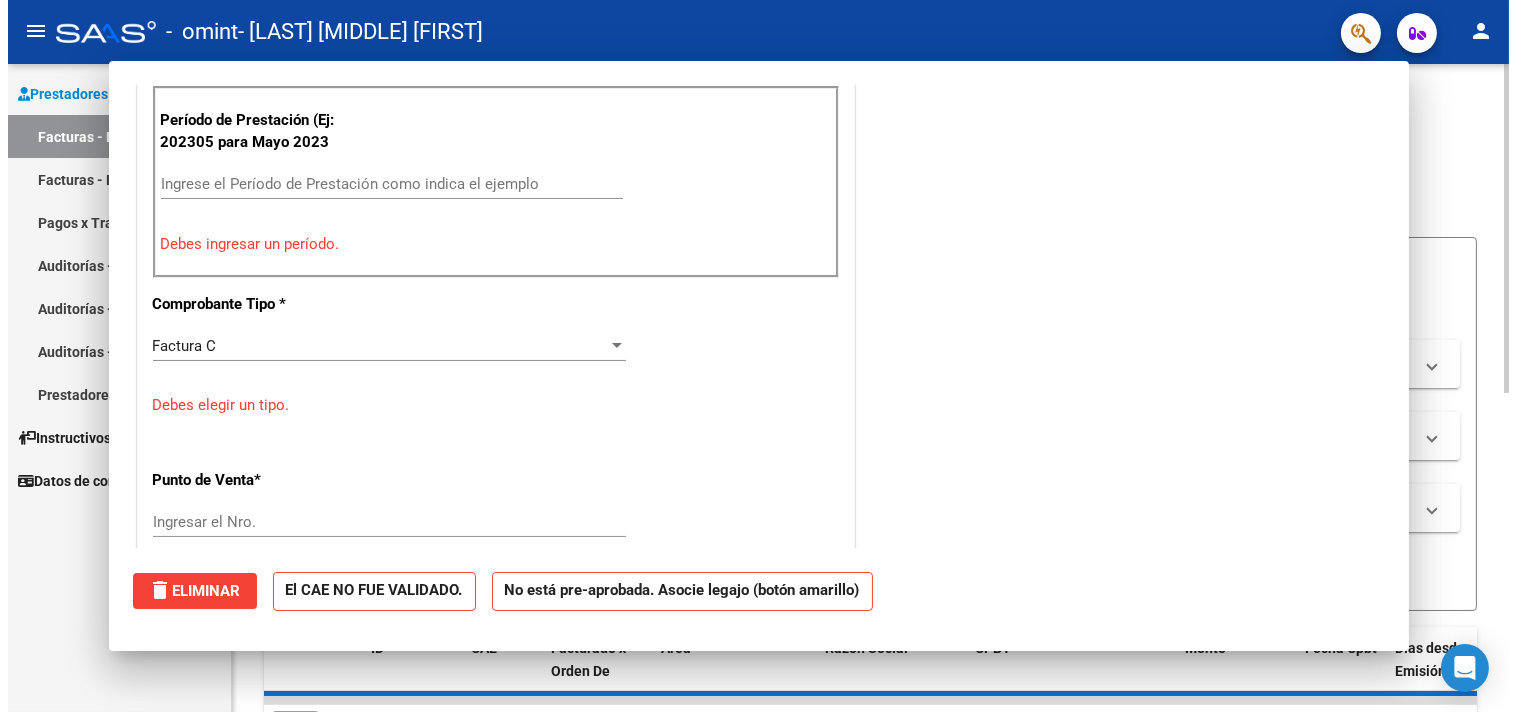 scroll, scrollTop: 0, scrollLeft: 0, axis: both 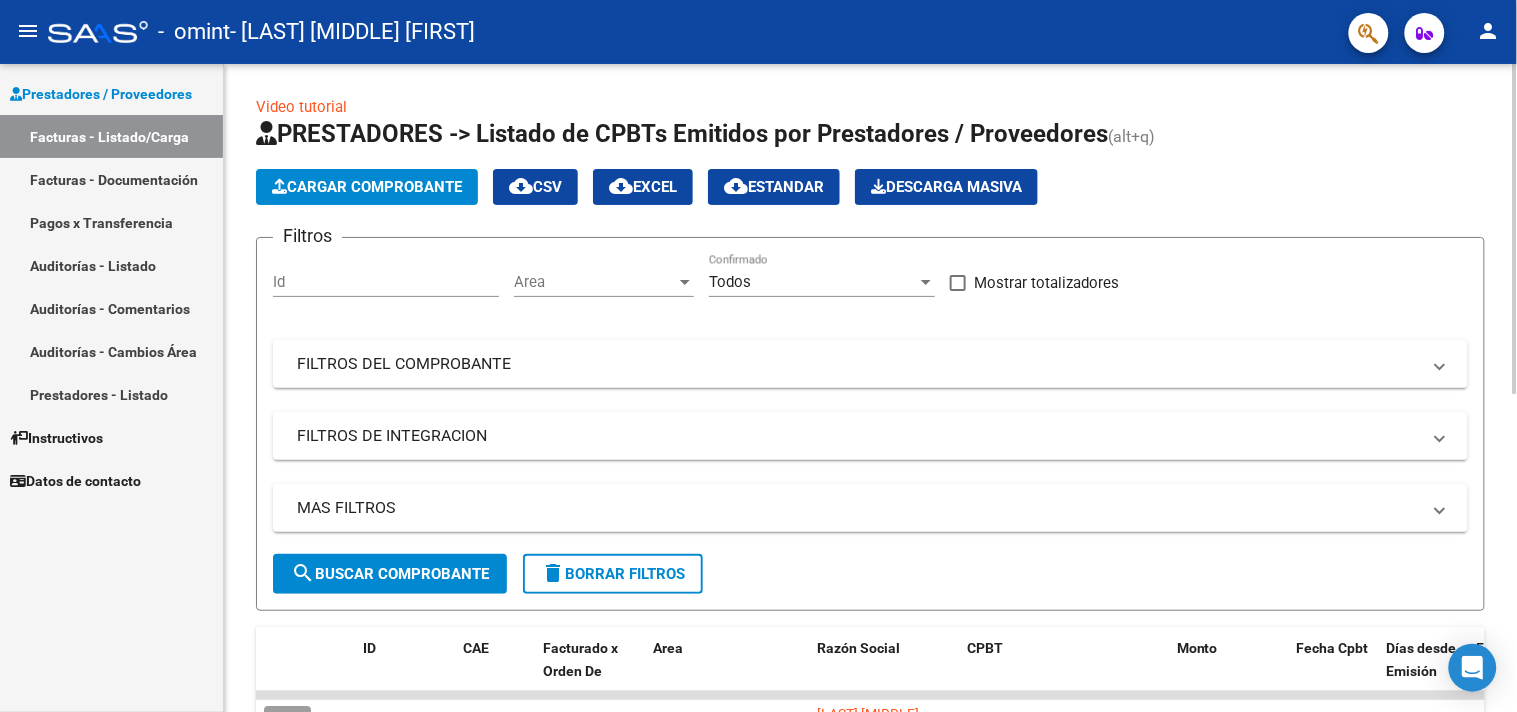 click on "Cargar Comprobante" 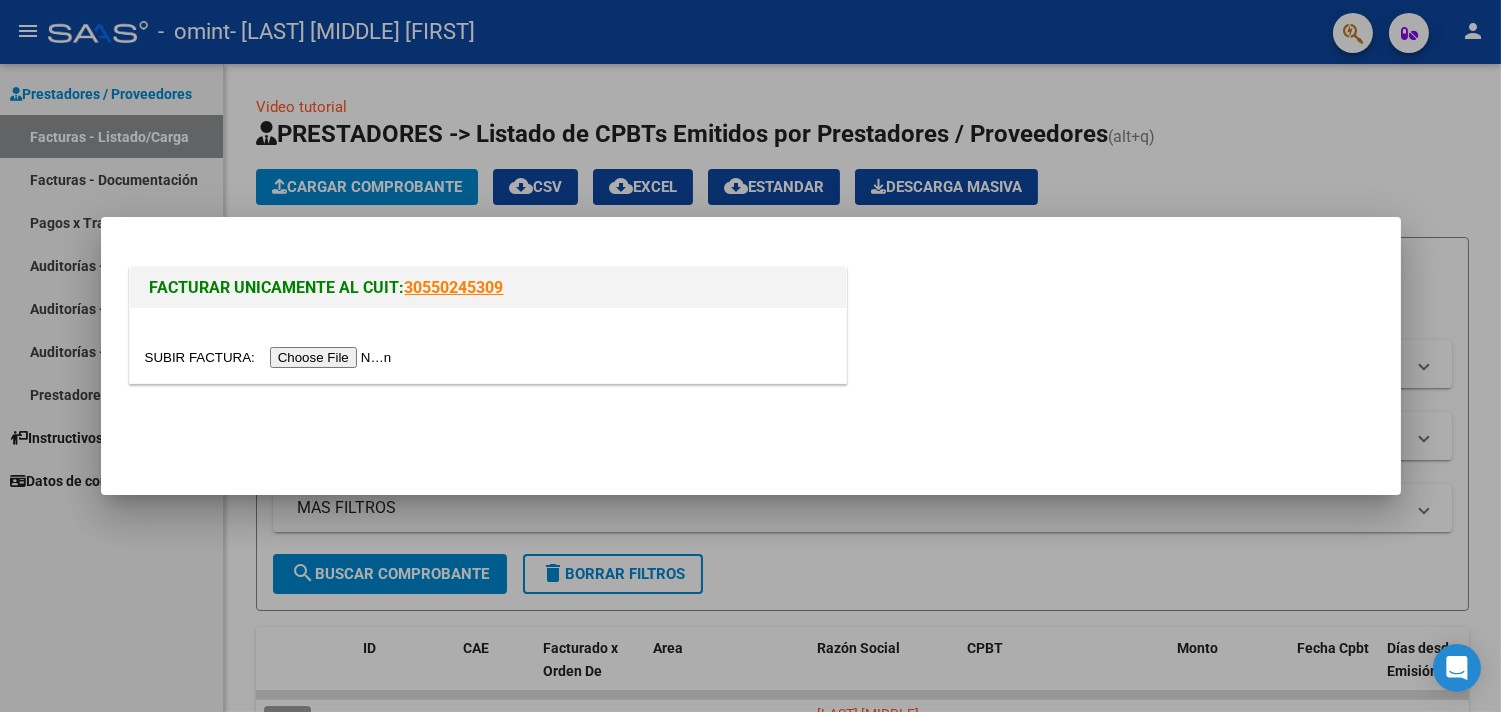 click at bounding box center [271, 357] 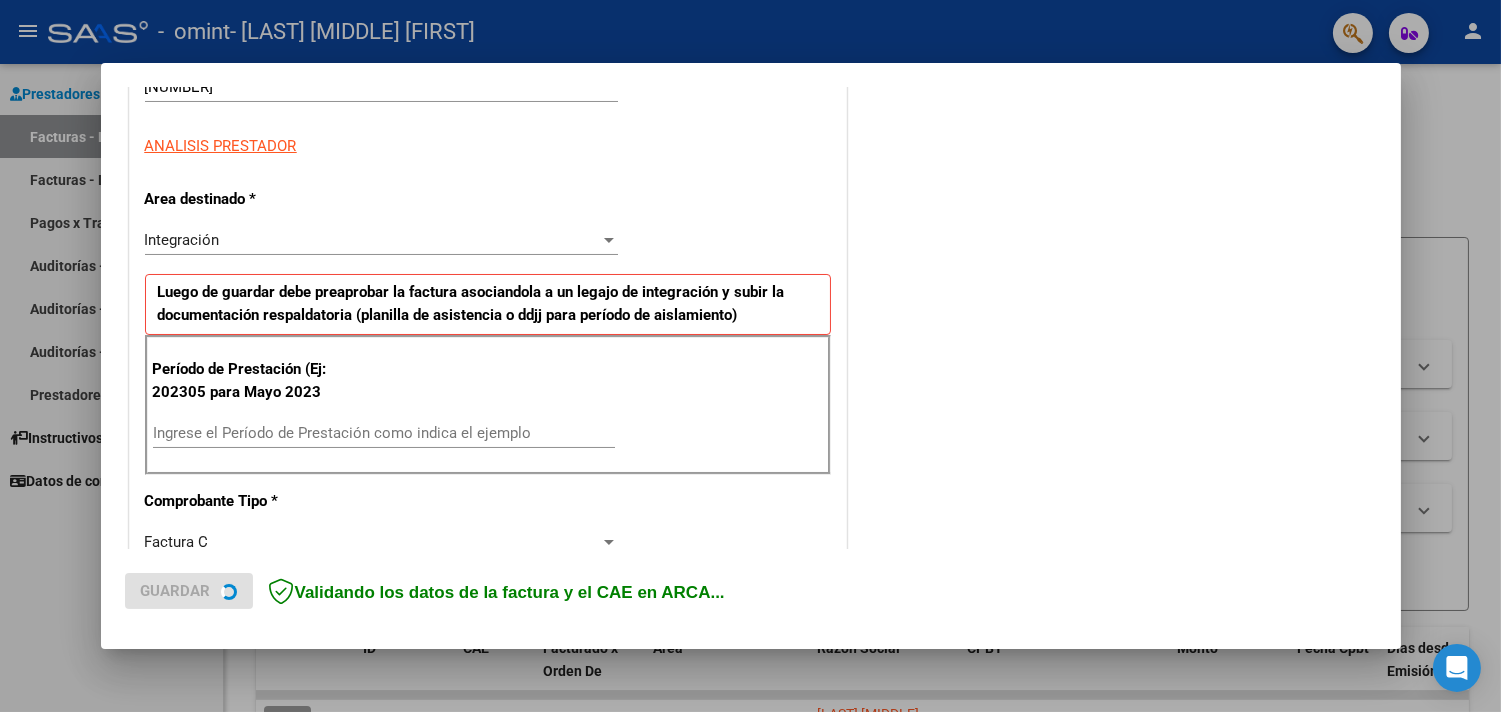 scroll, scrollTop: 555, scrollLeft: 0, axis: vertical 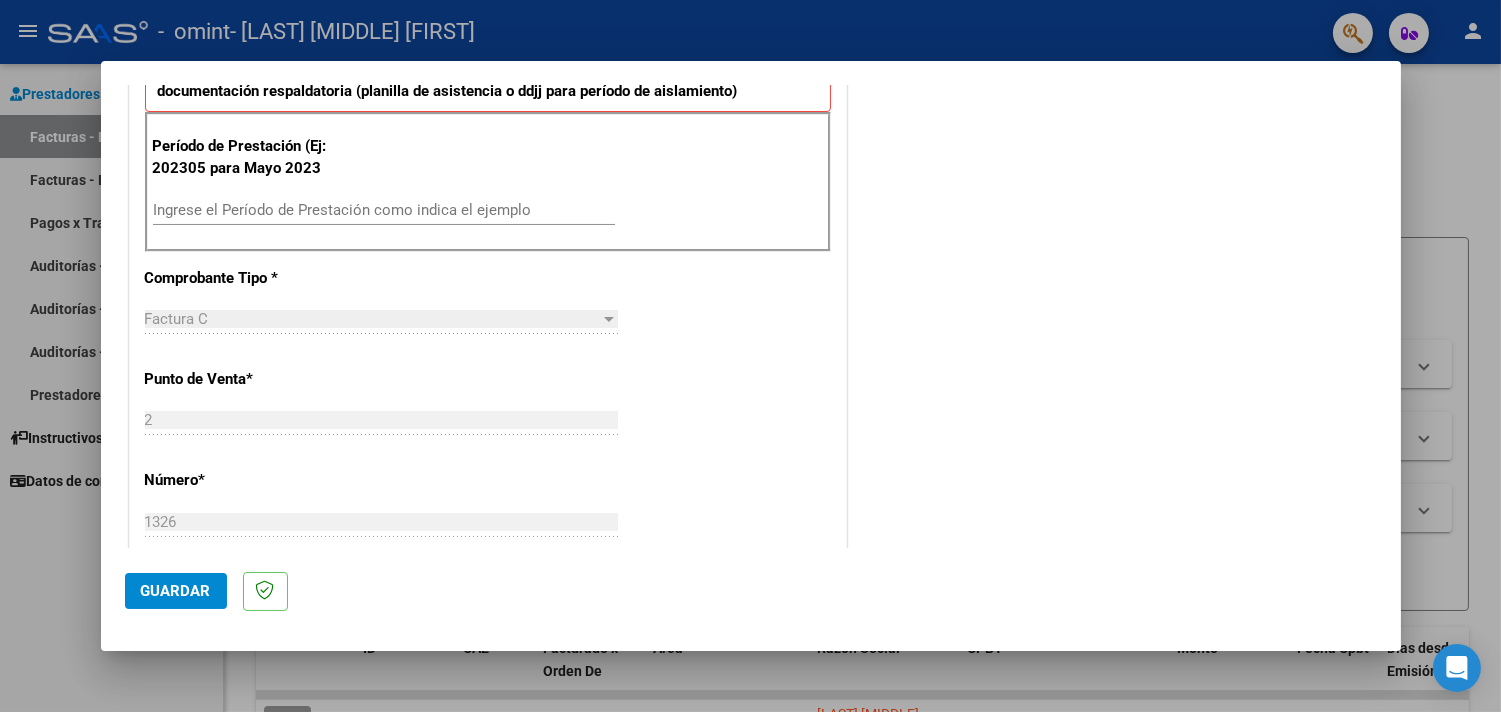 click on "Ingrese el Período de Prestación como indica el ejemplo" at bounding box center [384, 210] 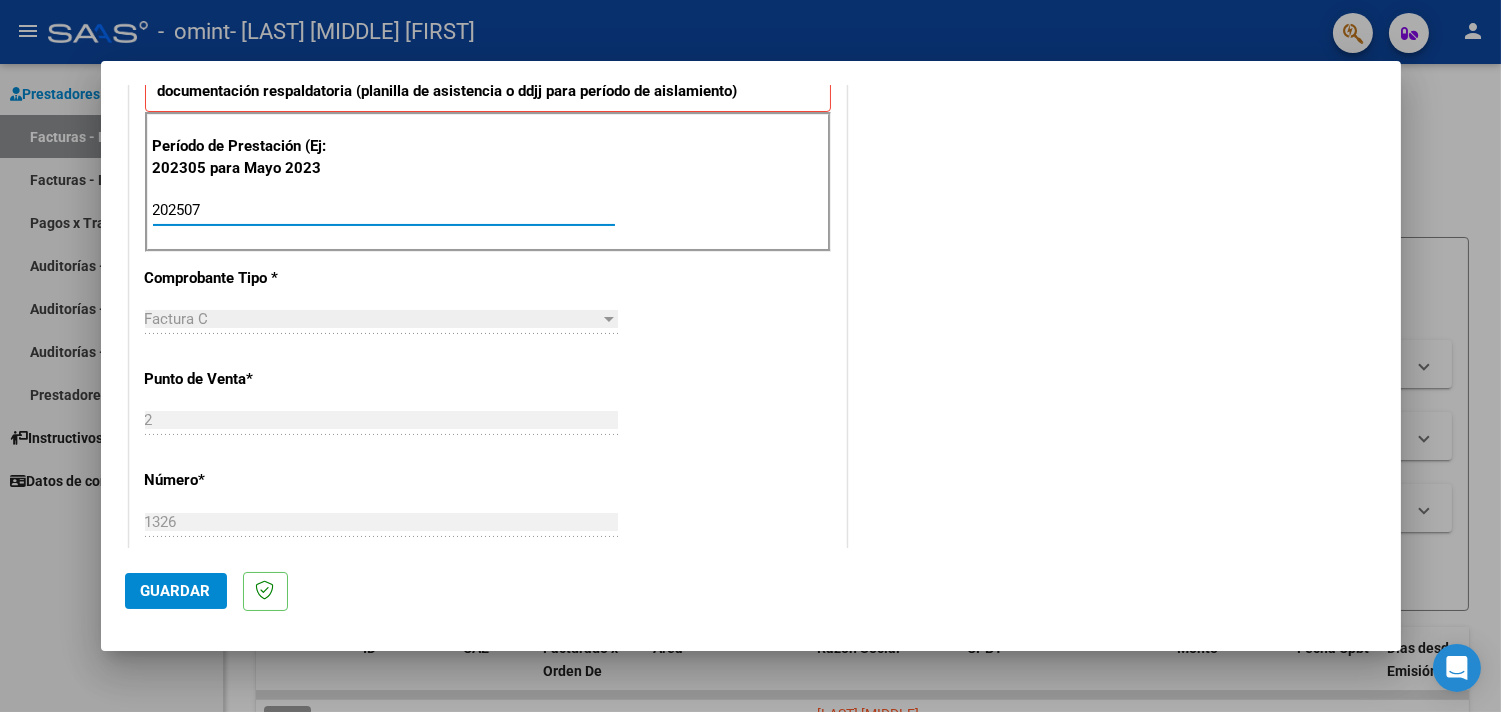 type on "202507" 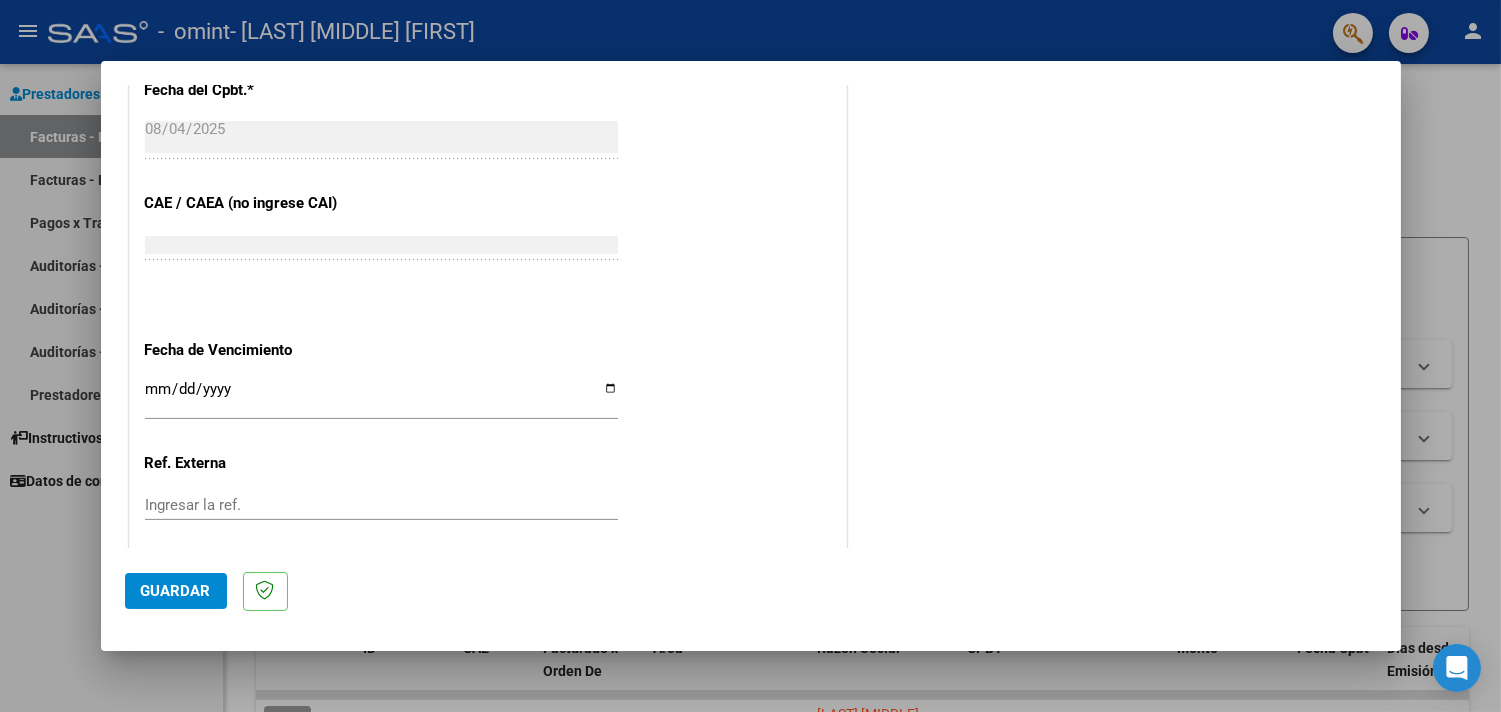 scroll, scrollTop: 1258, scrollLeft: 0, axis: vertical 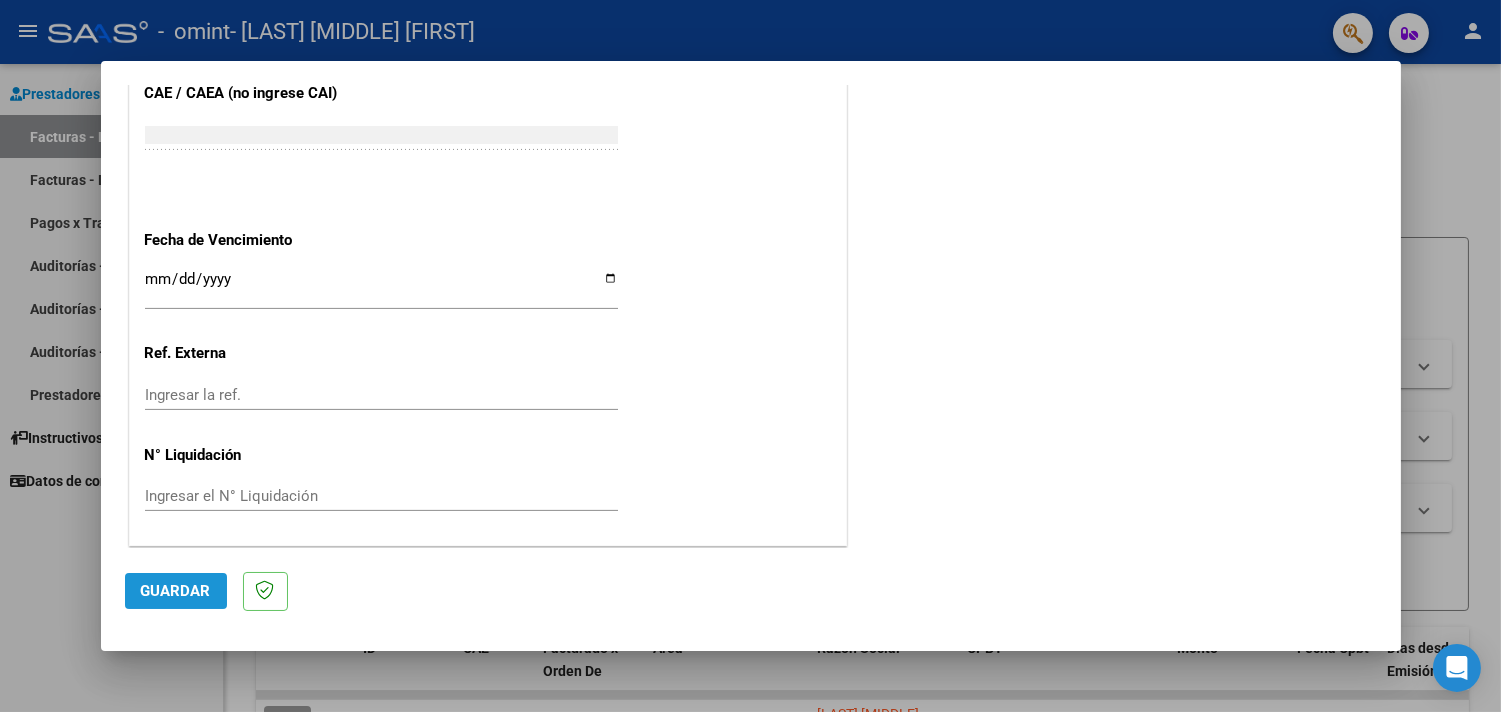 click on "Guardar" 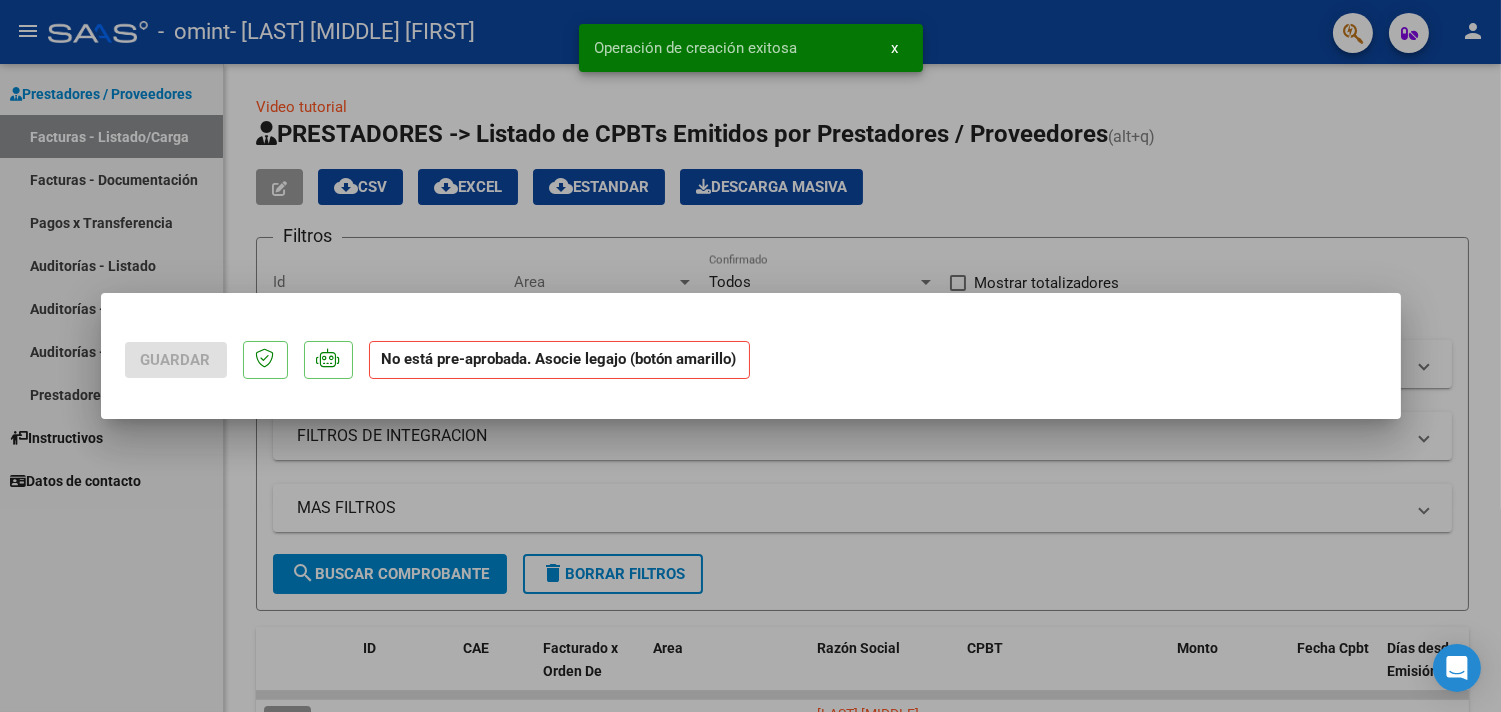 scroll, scrollTop: 0, scrollLeft: 0, axis: both 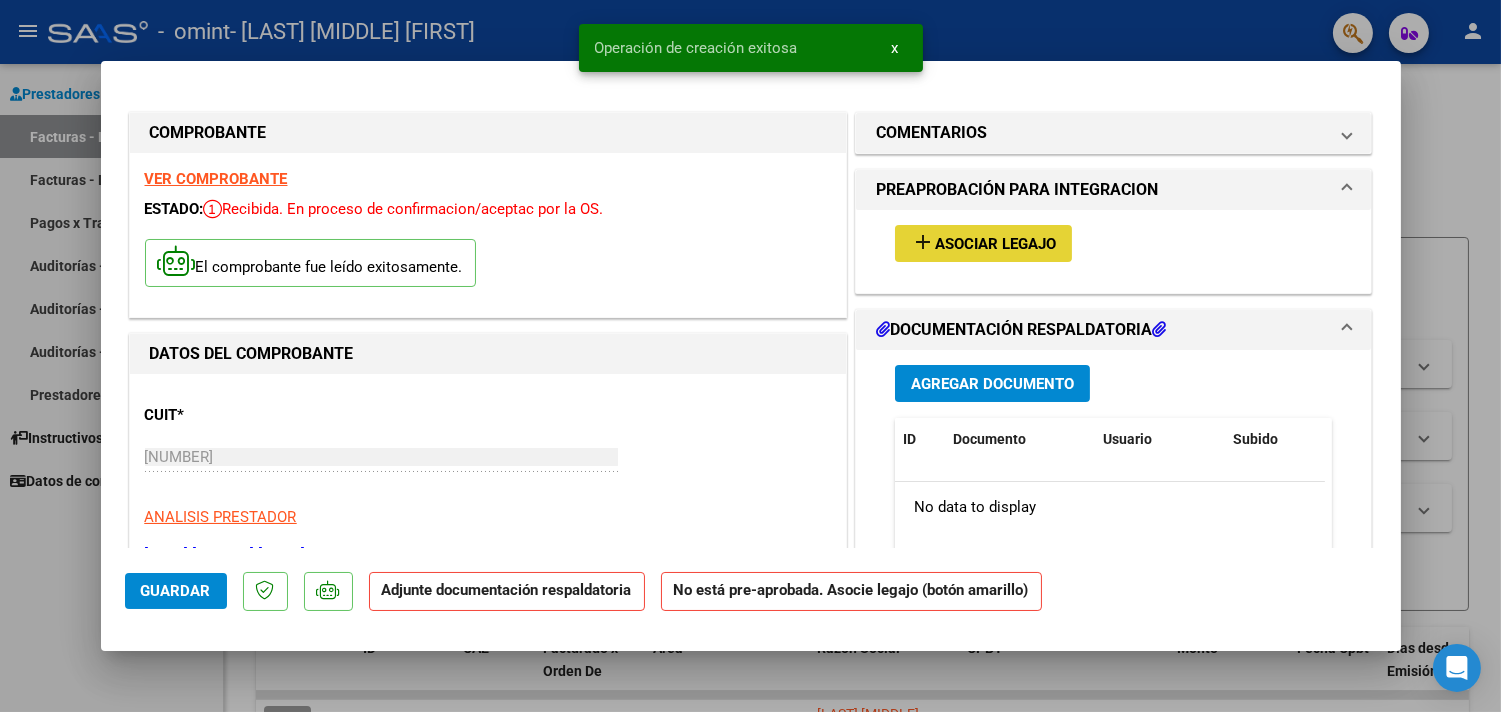 click on "Asociar Legajo" at bounding box center [995, 244] 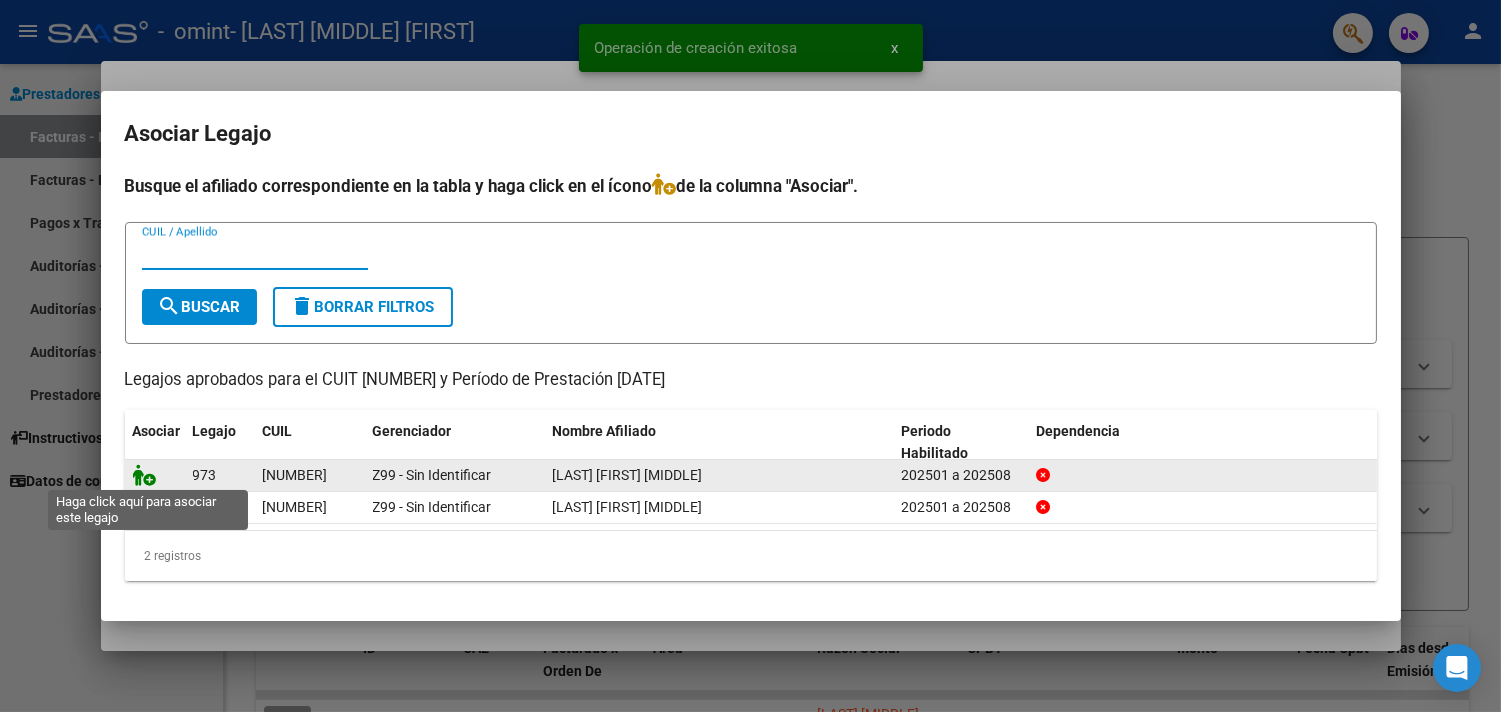 click 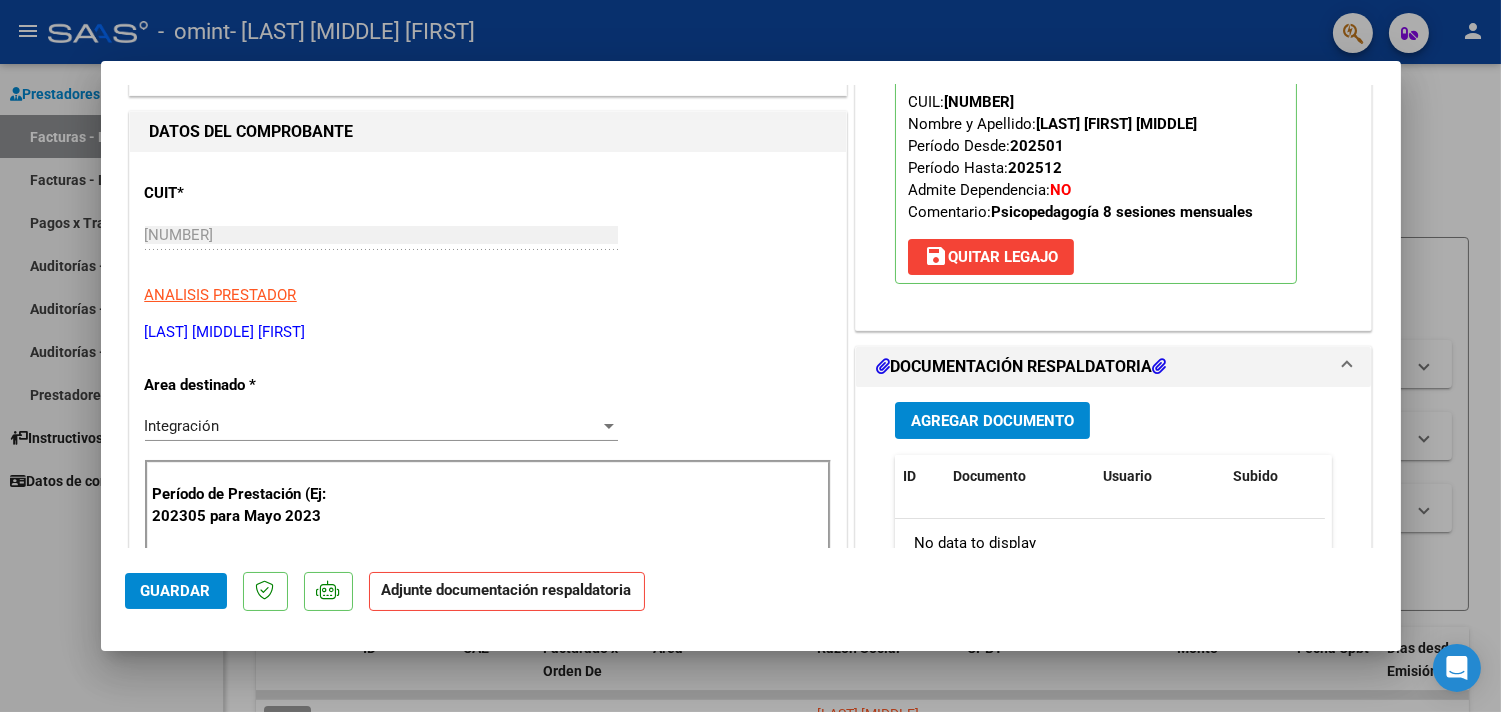 scroll, scrollTop: 333, scrollLeft: 0, axis: vertical 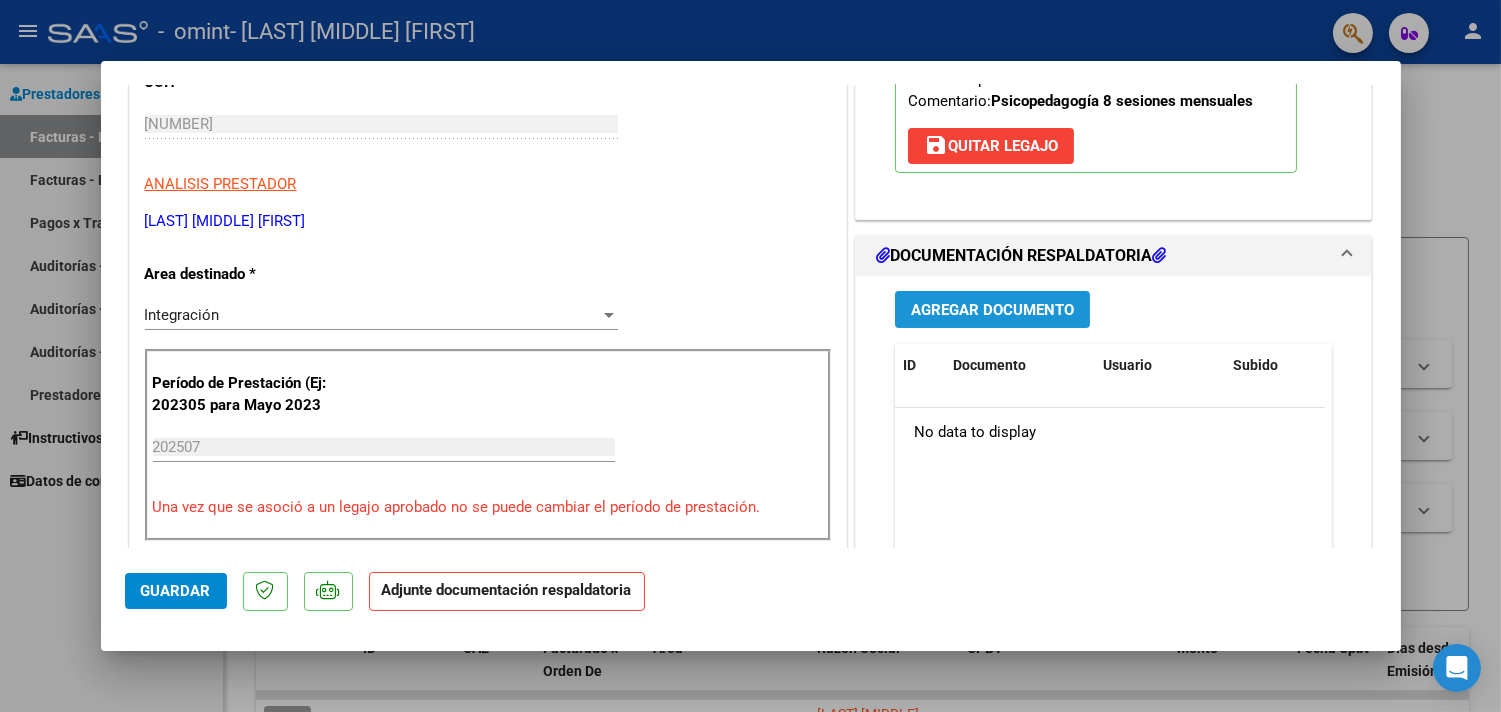 click on "Agregar Documento" at bounding box center [992, 310] 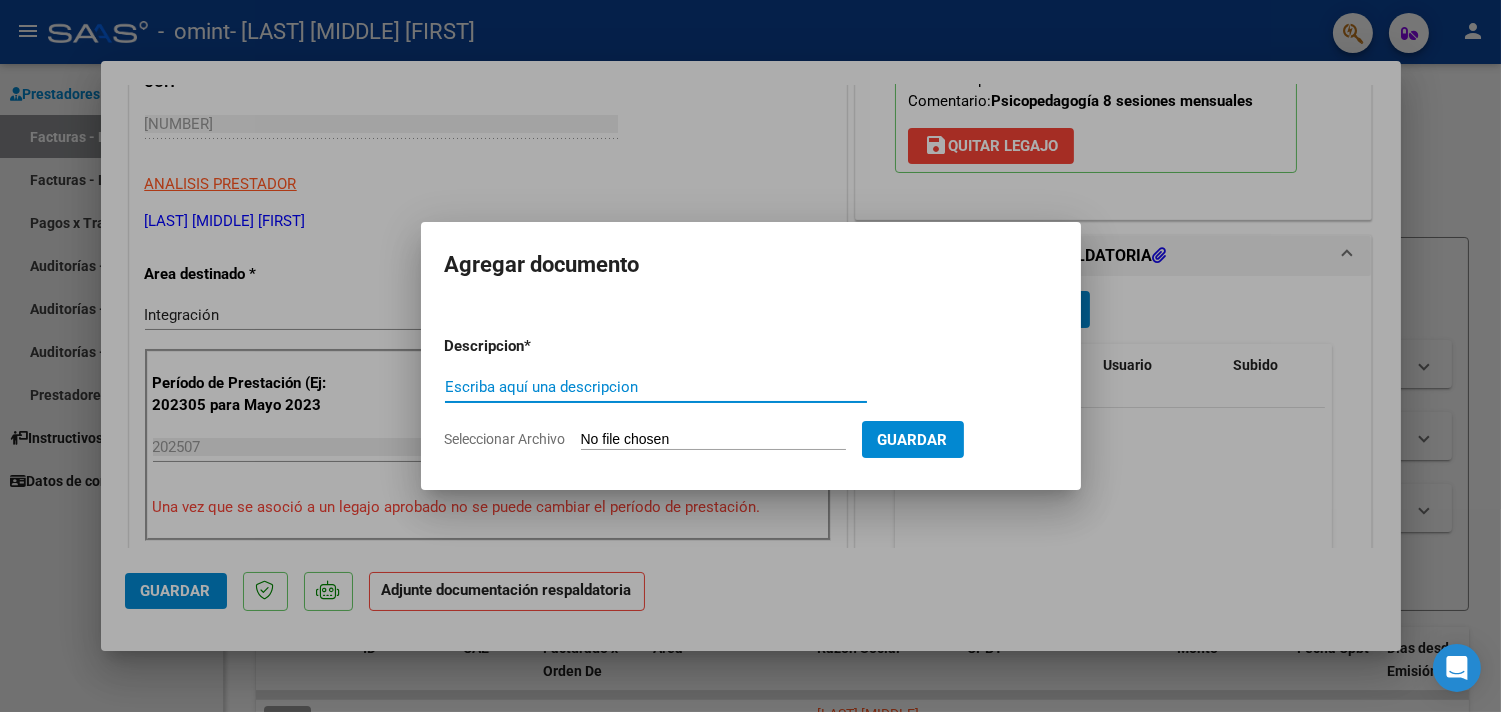 click on "Seleccionar Archivo" at bounding box center (713, 440) 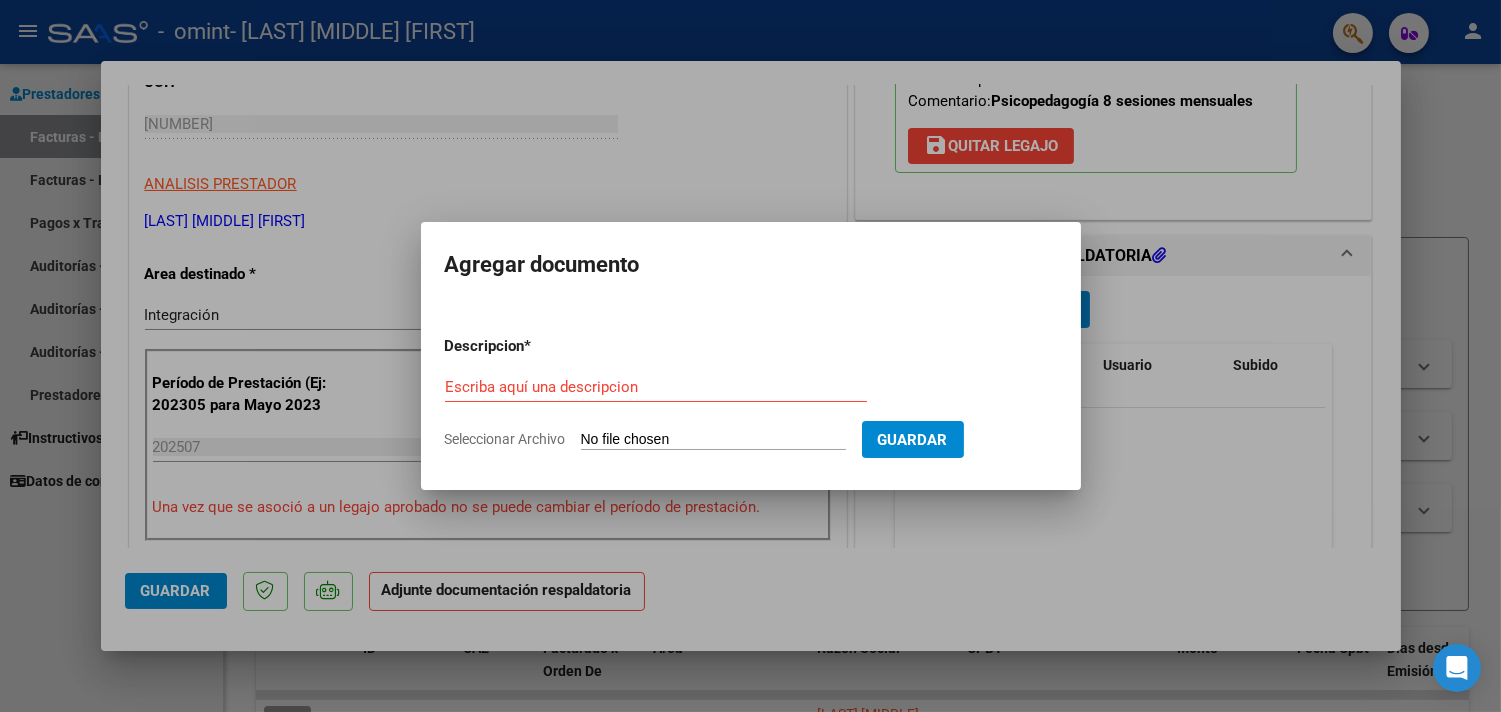 type on "C:\fakepath\Planilla de asistencia [LAST] [FIRST] jul[DATE].pdf" 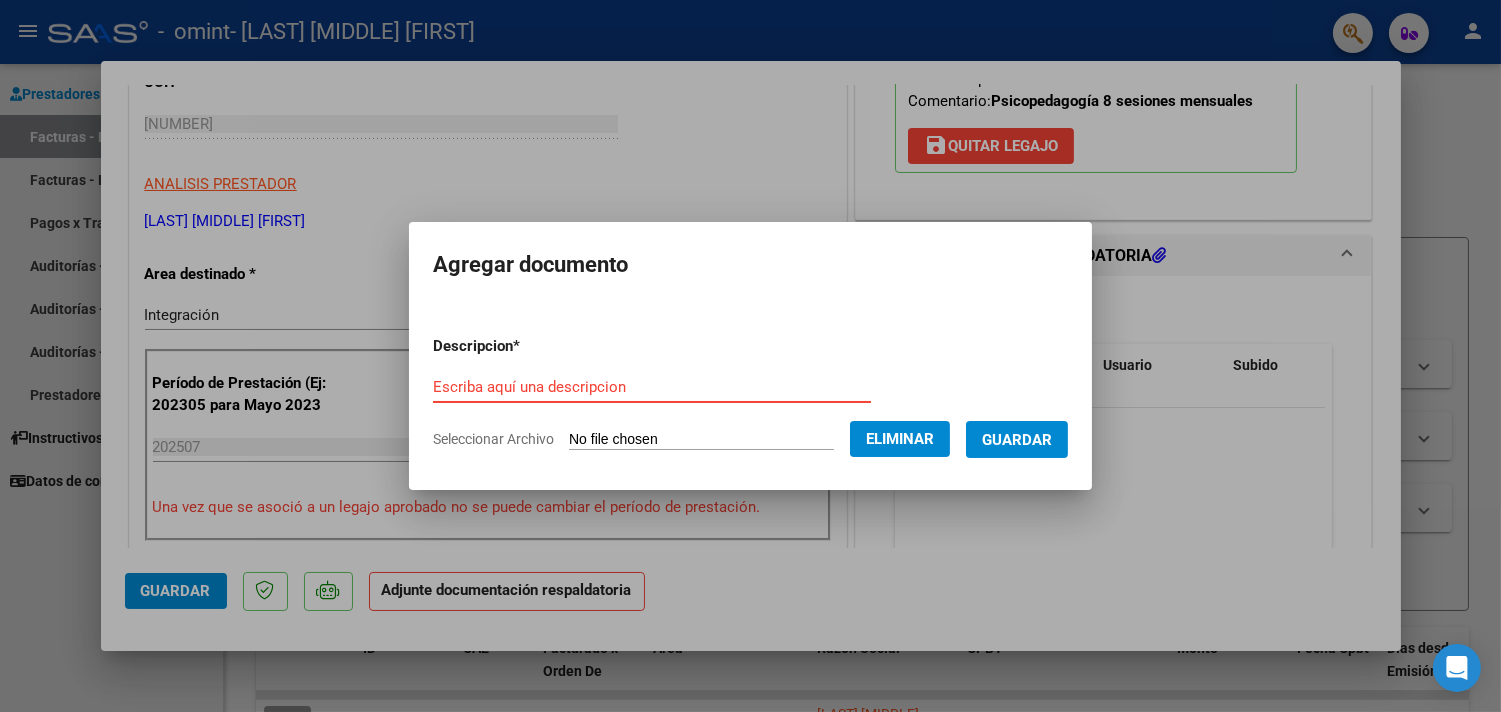 click on "Escriba aquí una descripcion" at bounding box center [652, 387] 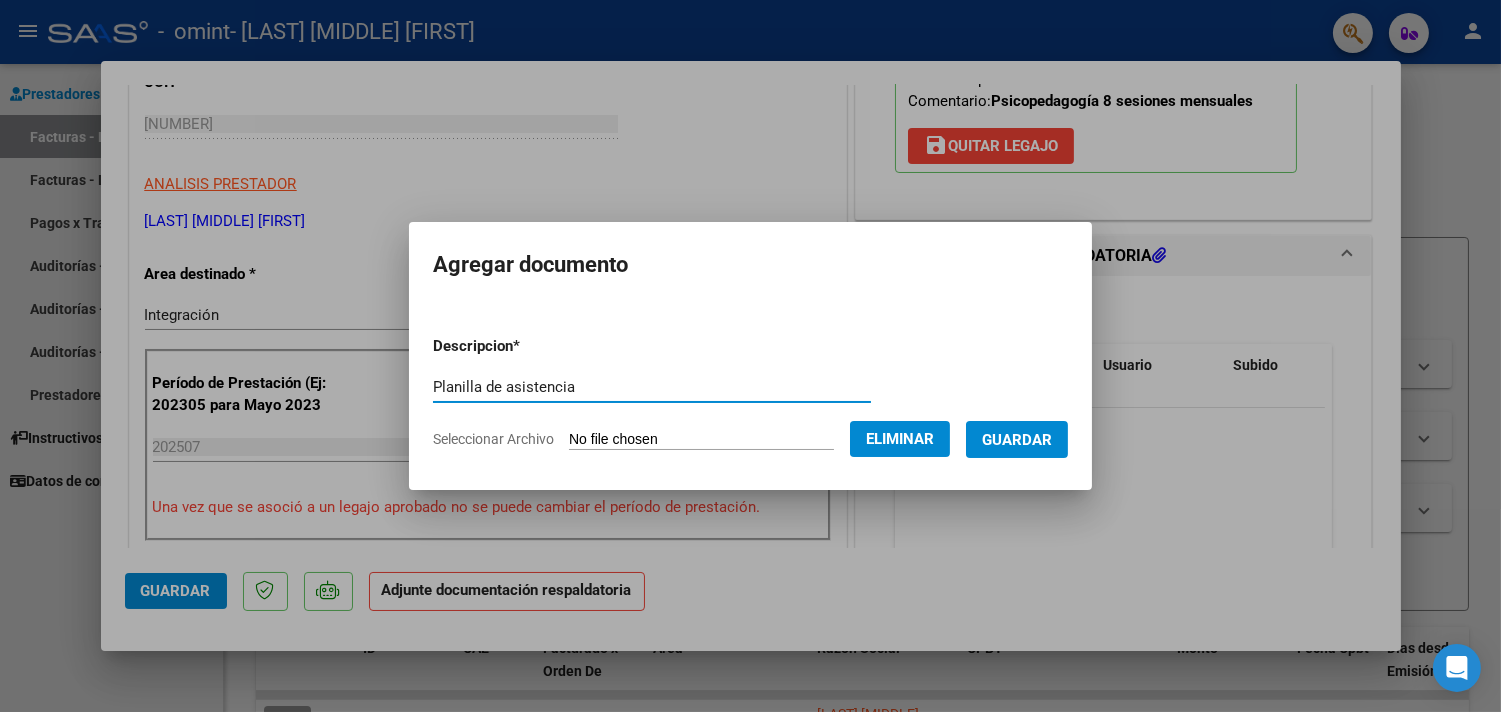 type on "Planilla de asistencia" 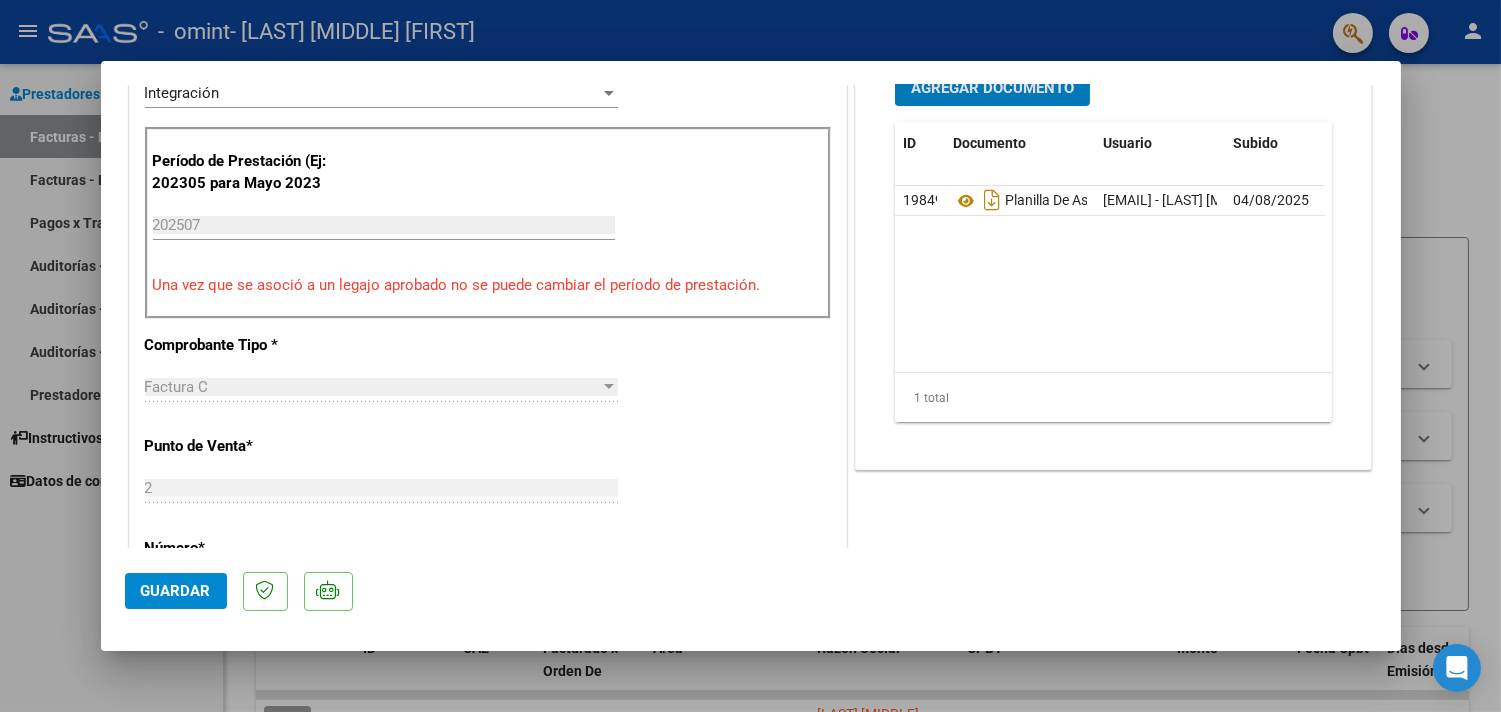 scroll, scrollTop: 666, scrollLeft: 0, axis: vertical 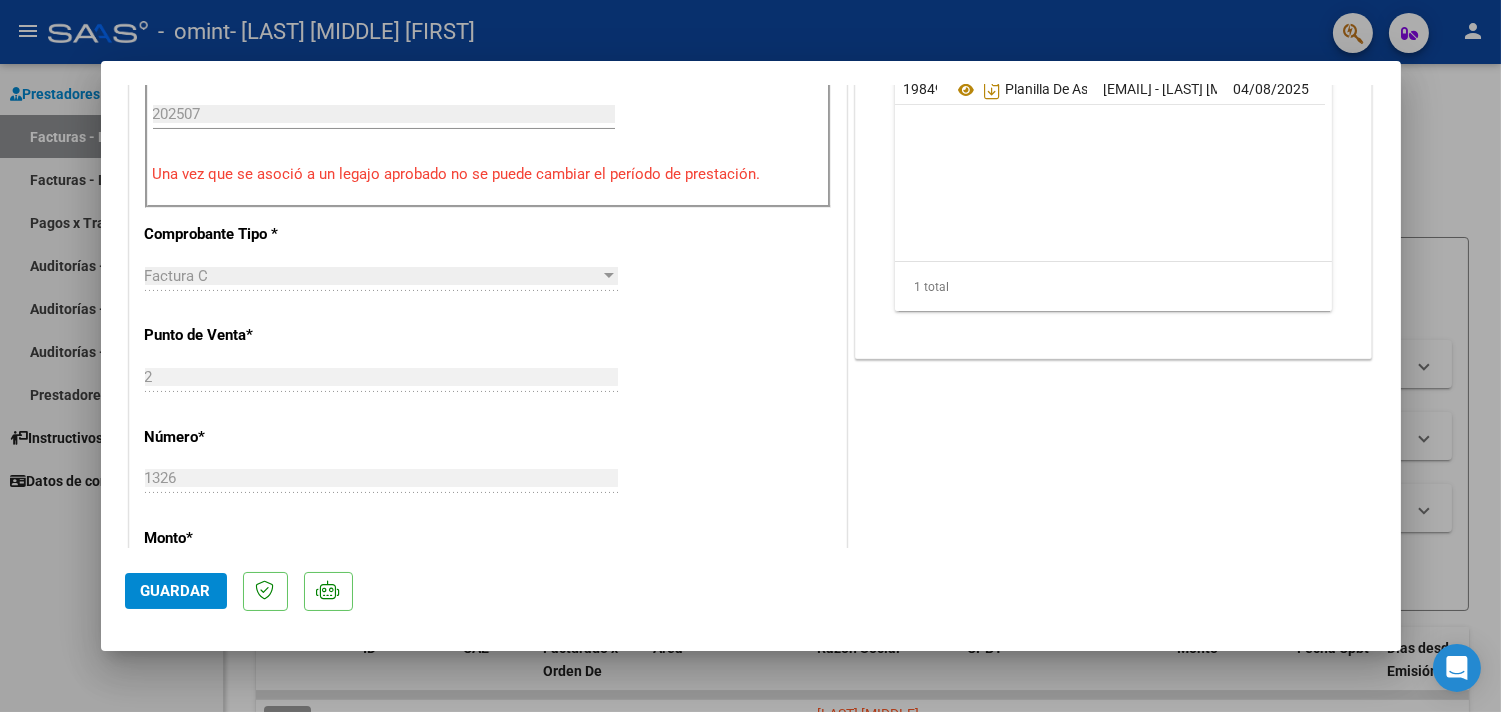 click on "Guardar" 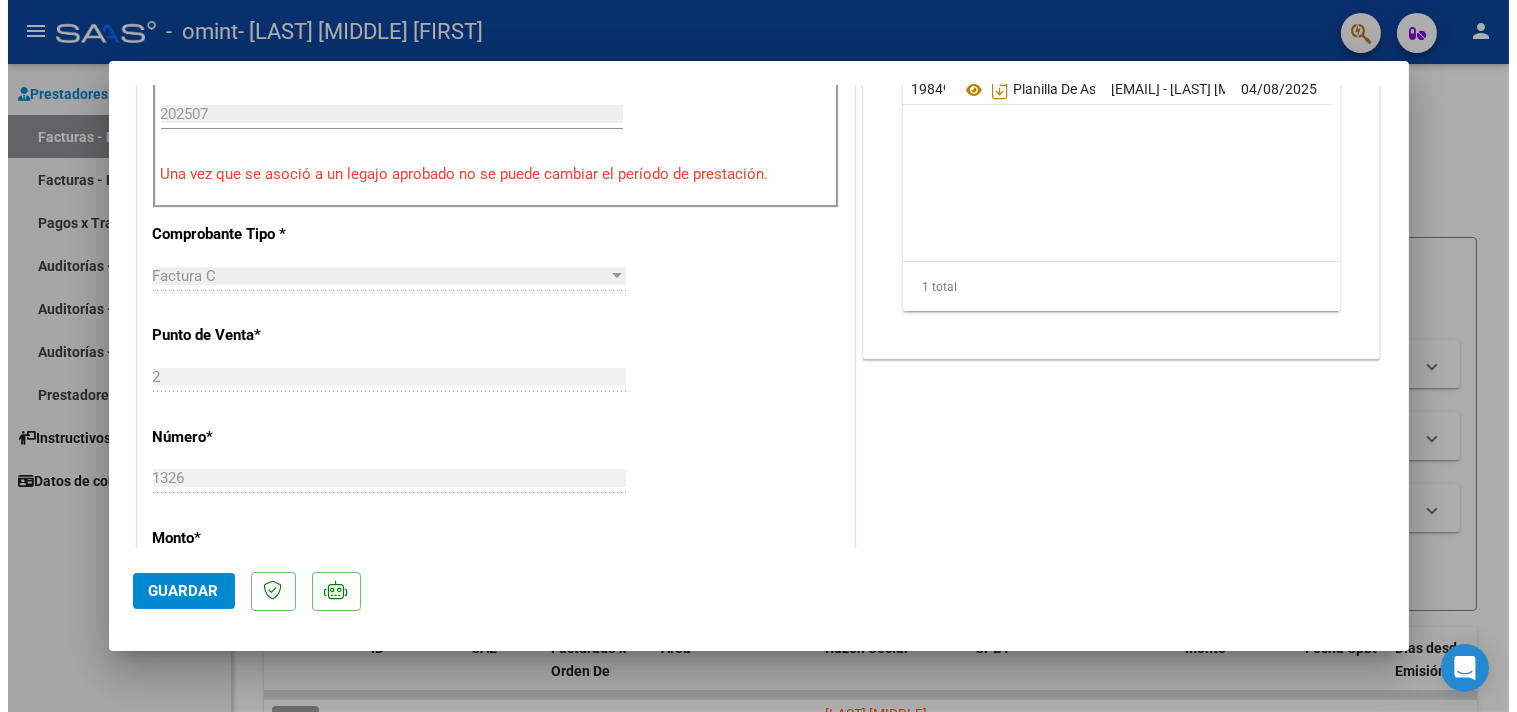 scroll, scrollTop: 555, scrollLeft: 0, axis: vertical 